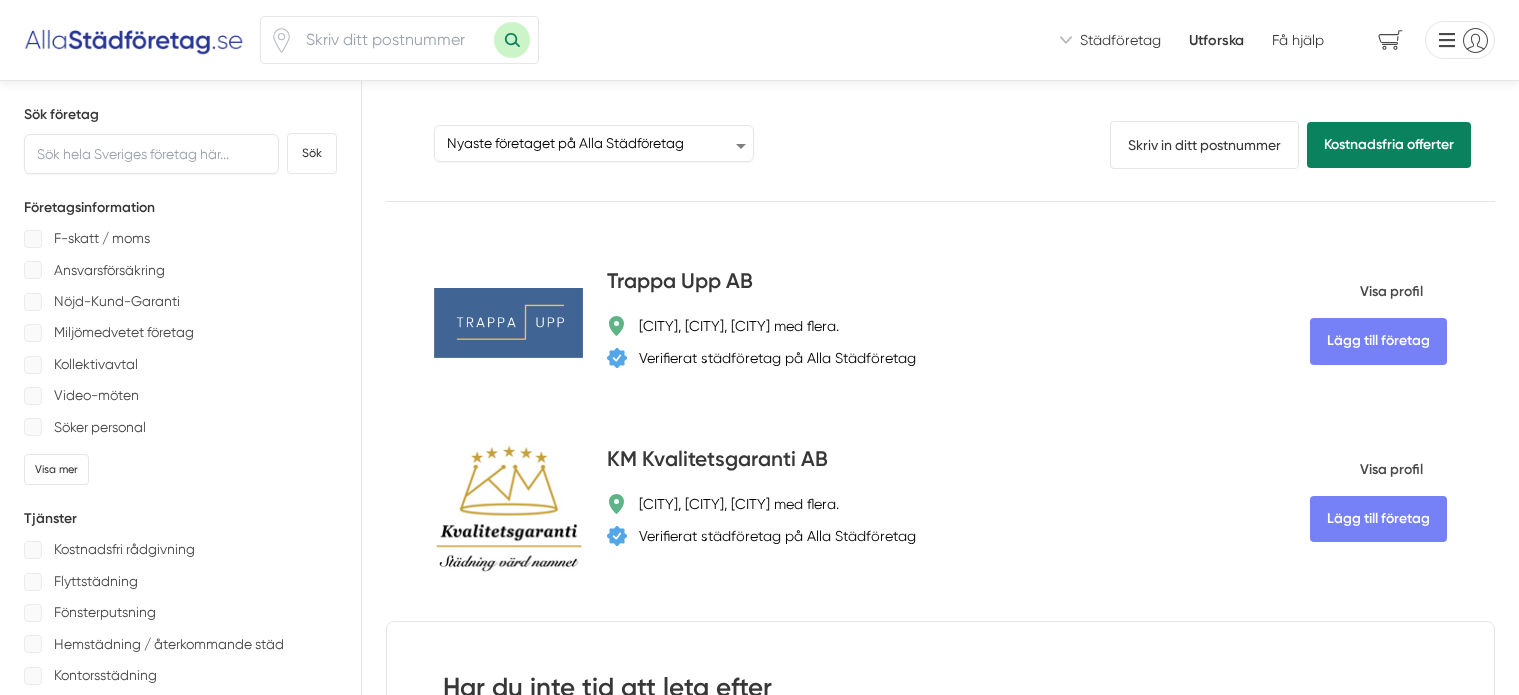 scroll, scrollTop: 6199, scrollLeft: 0, axis: vertical 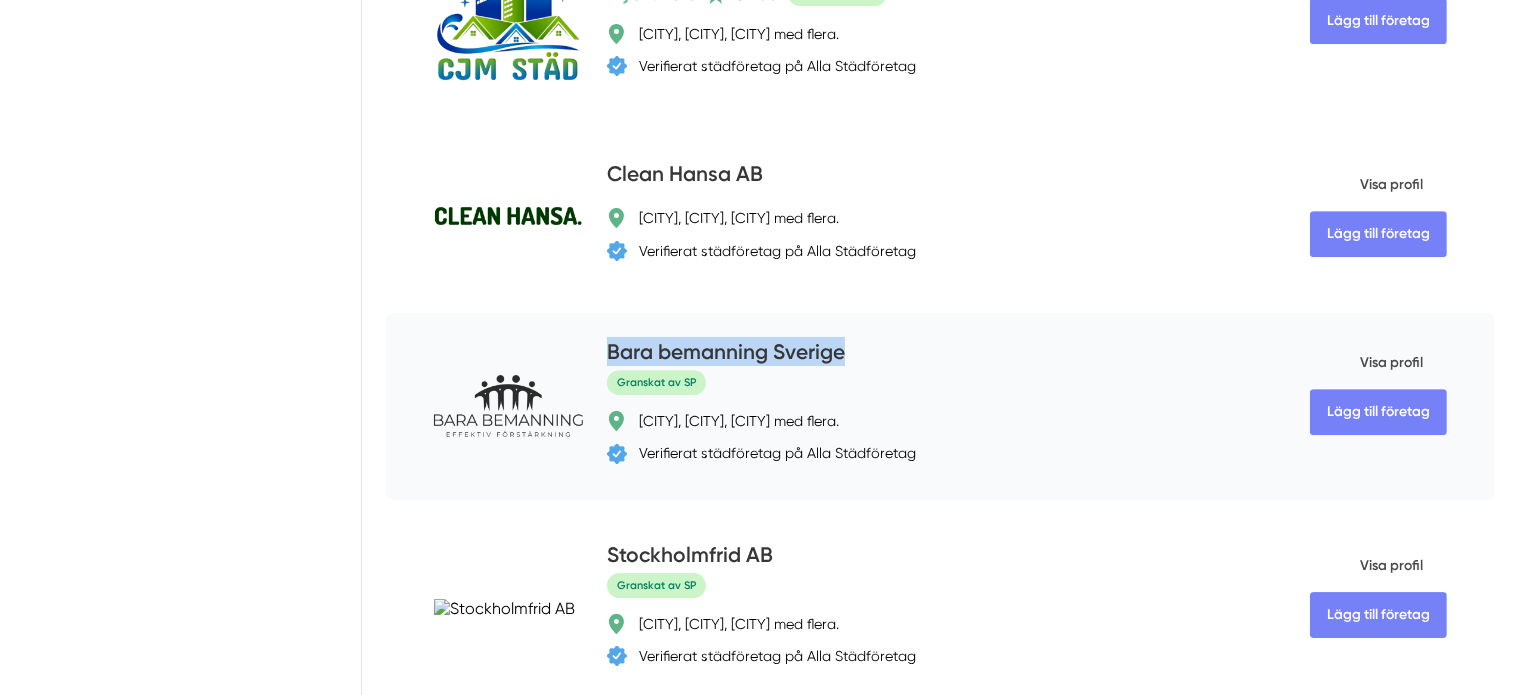 drag, startPoint x: 764, startPoint y: 227, endPoint x: 504, endPoint y: 232, distance: 260.04807 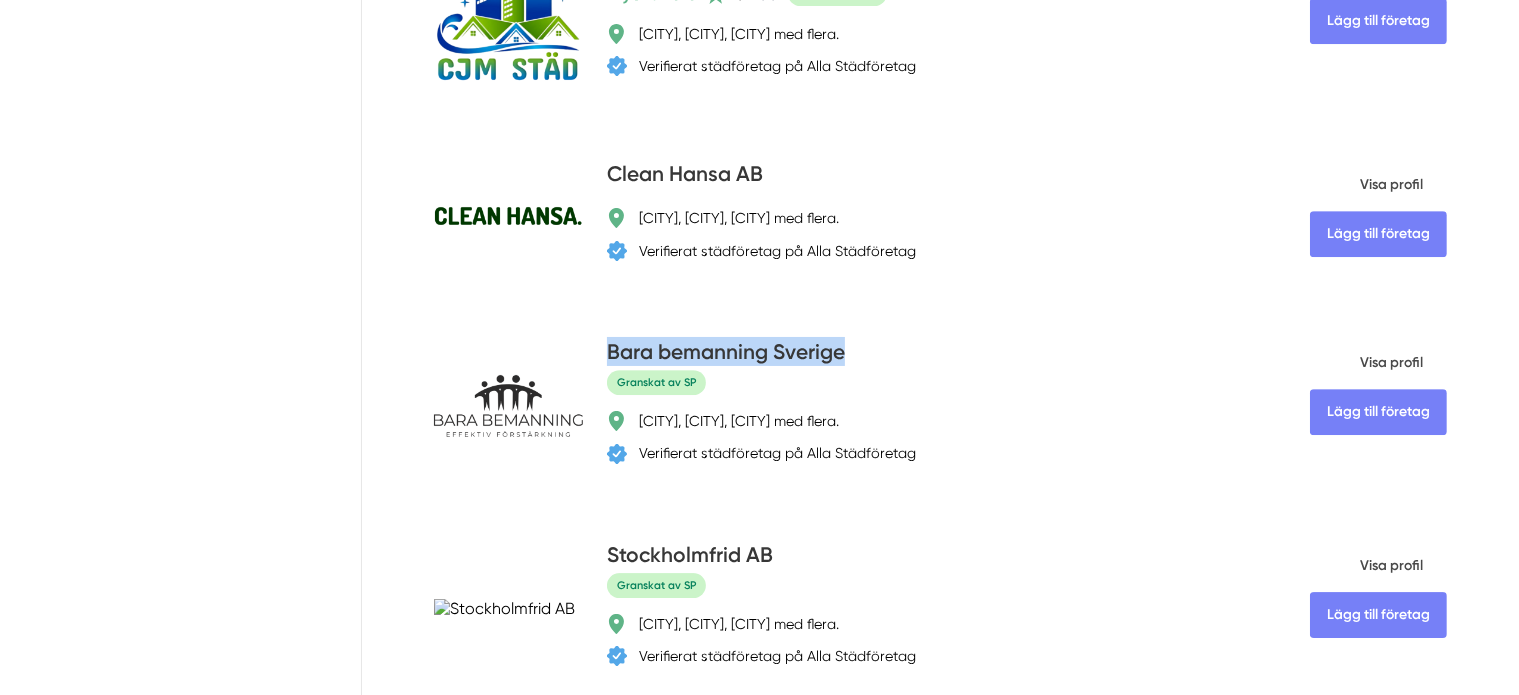 copy on "Bara bemanning Sverige" 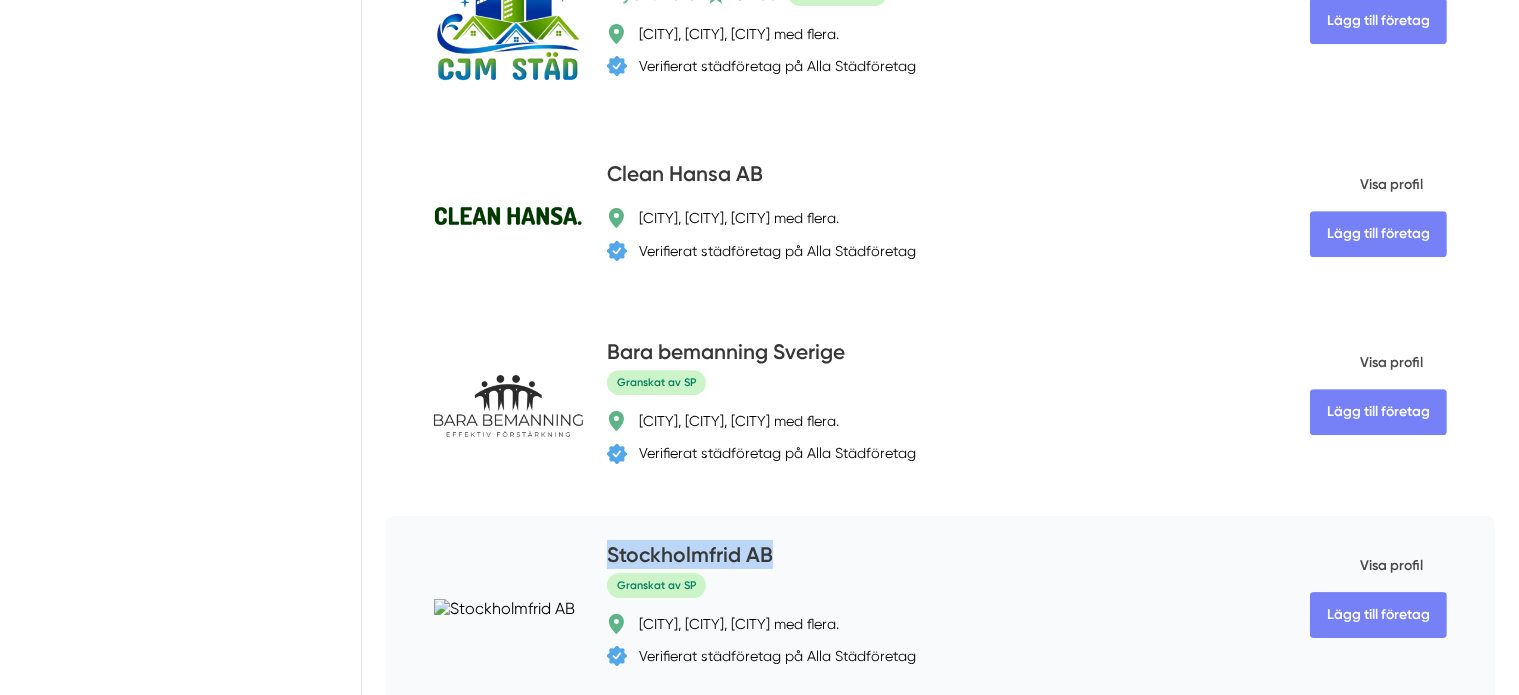 drag, startPoint x: 724, startPoint y: 424, endPoint x: 500, endPoint y: 423, distance: 224.00223 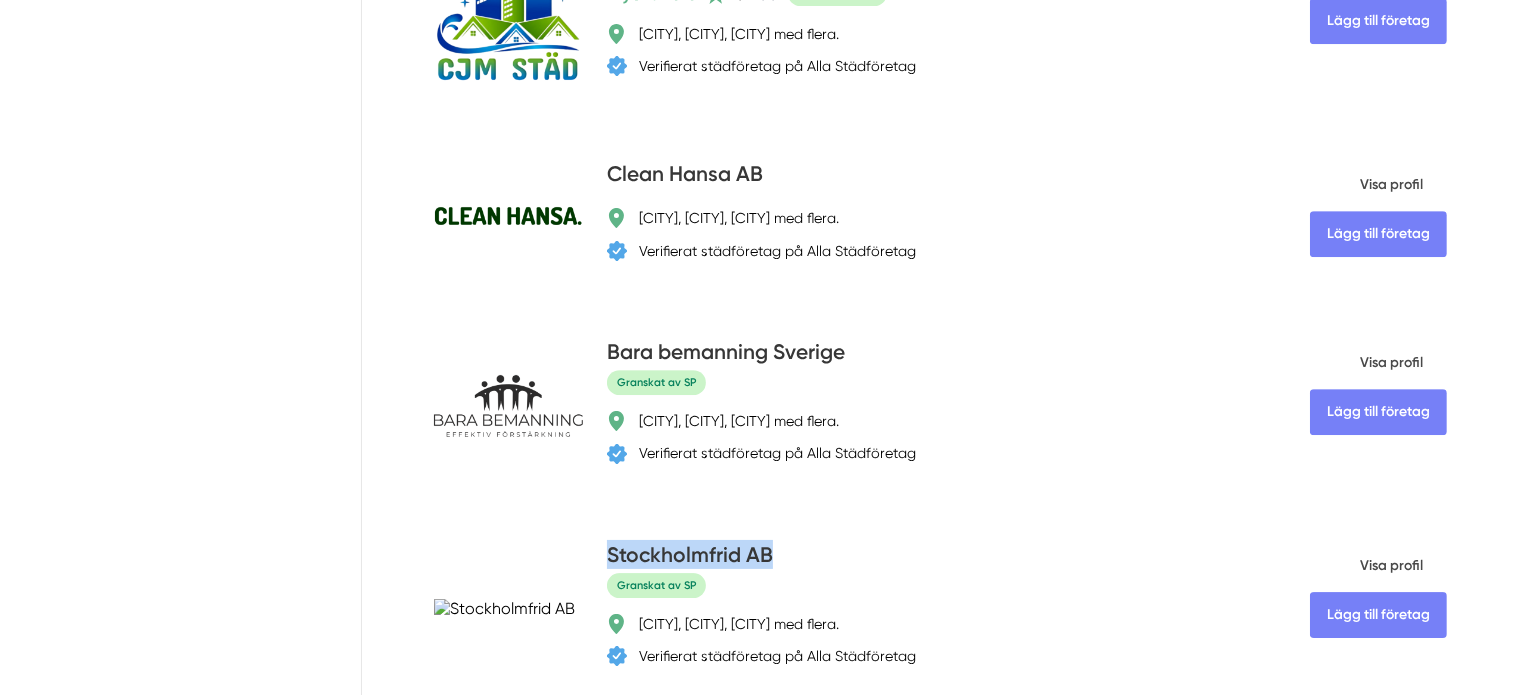 copy on "Stockholmfrid AB" 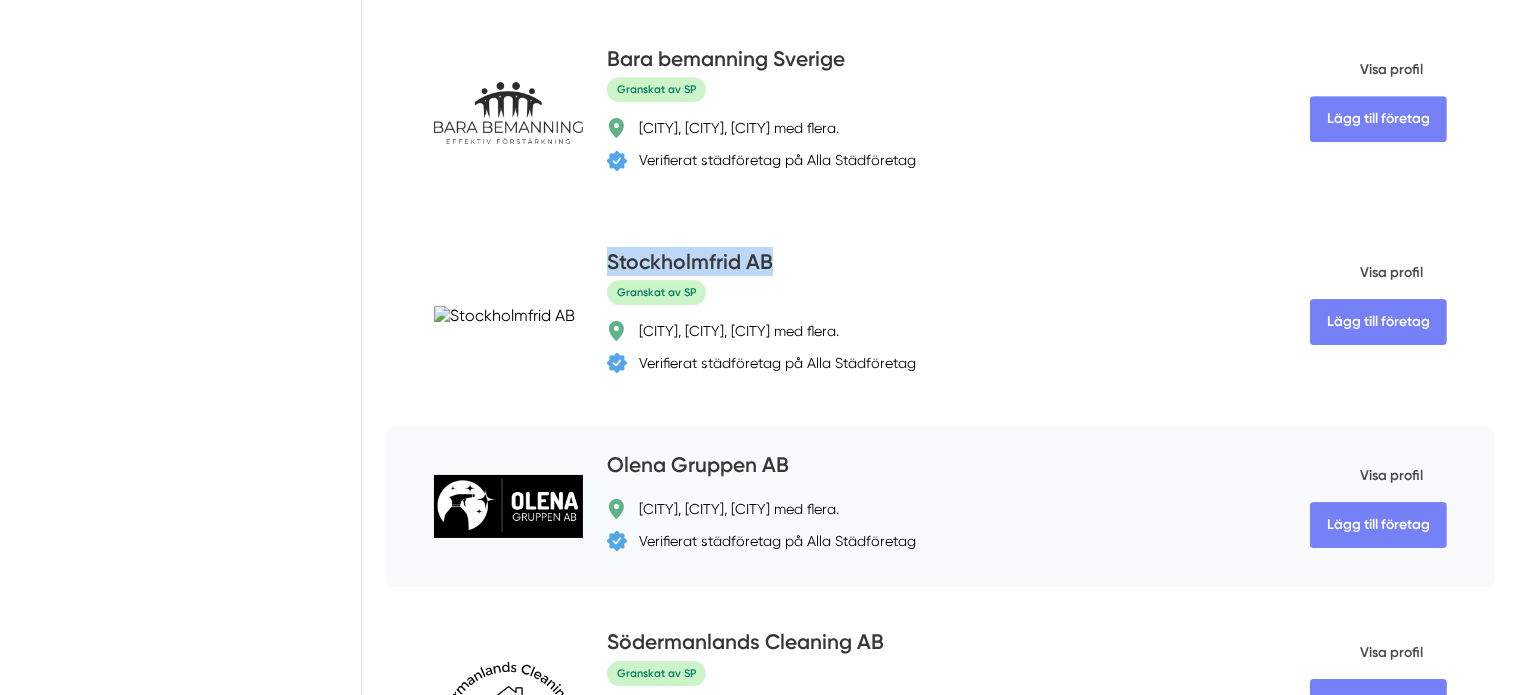 scroll, scrollTop: 6499, scrollLeft: 0, axis: vertical 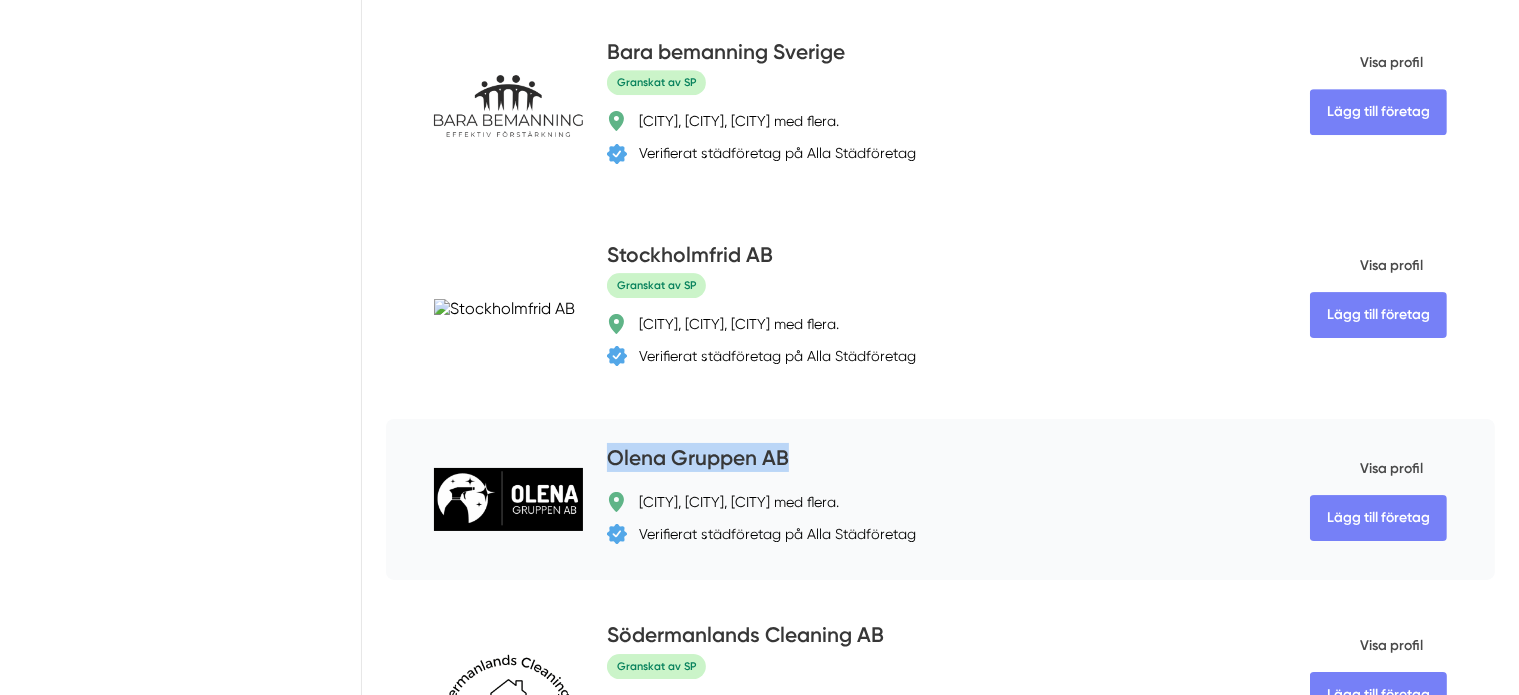 drag, startPoint x: 726, startPoint y: 329, endPoint x: 489, endPoint y: 318, distance: 237.25514 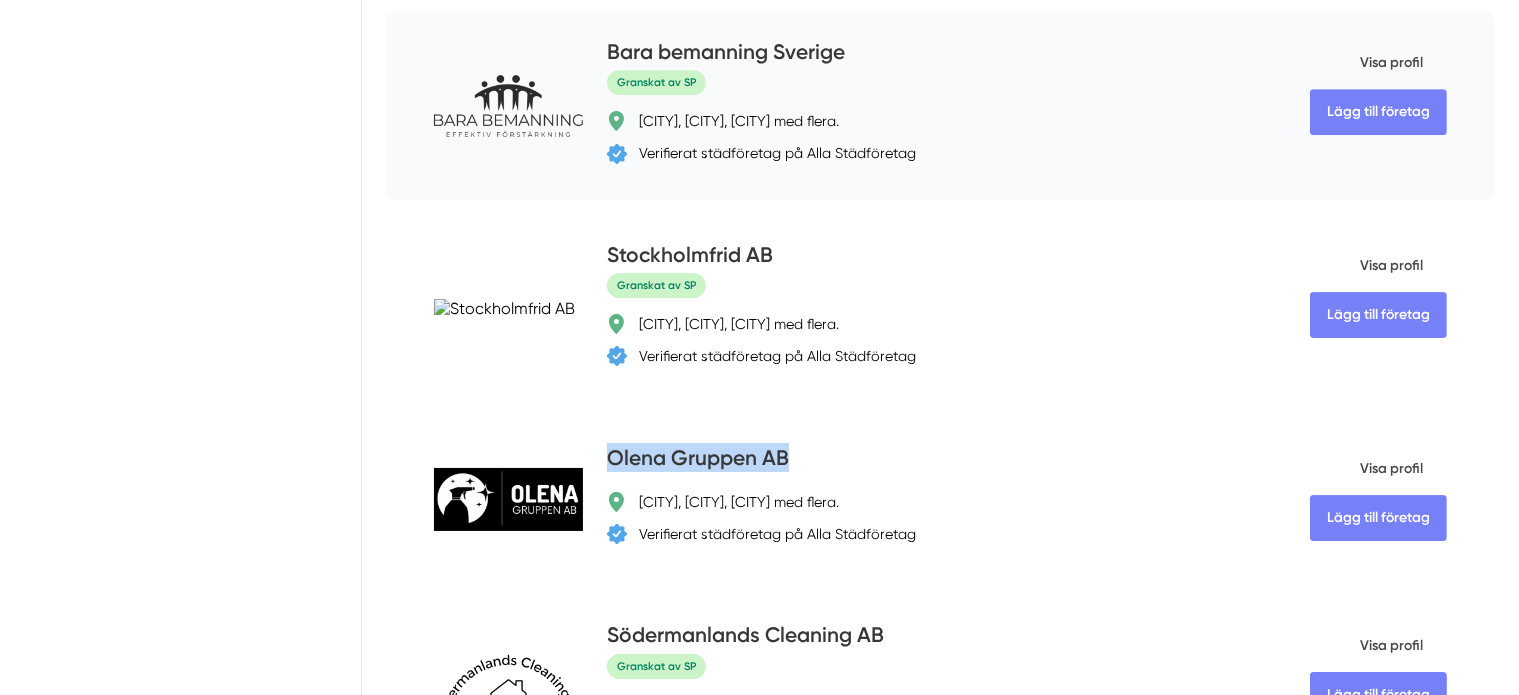 copy on "Olena Gruppen AB" 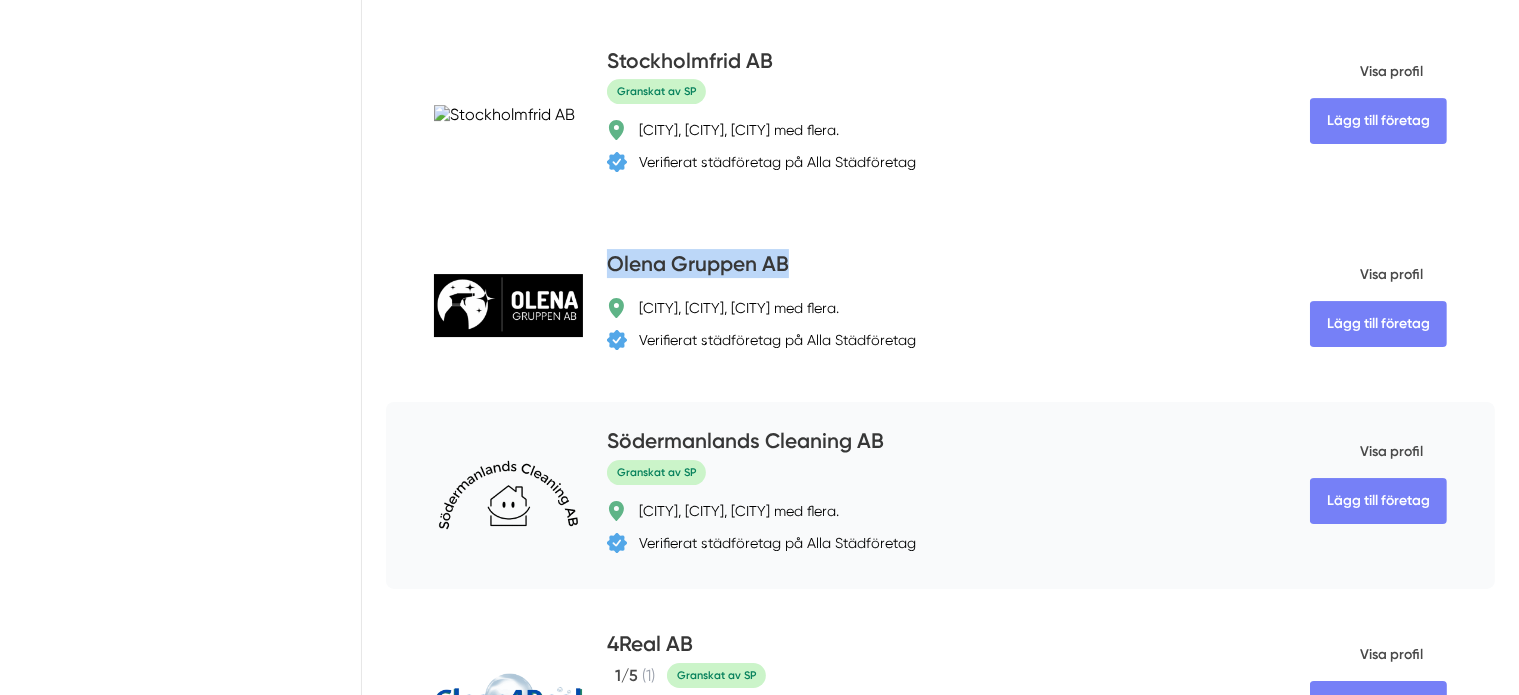 scroll, scrollTop: 6699, scrollLeft: 0, axis: vertical 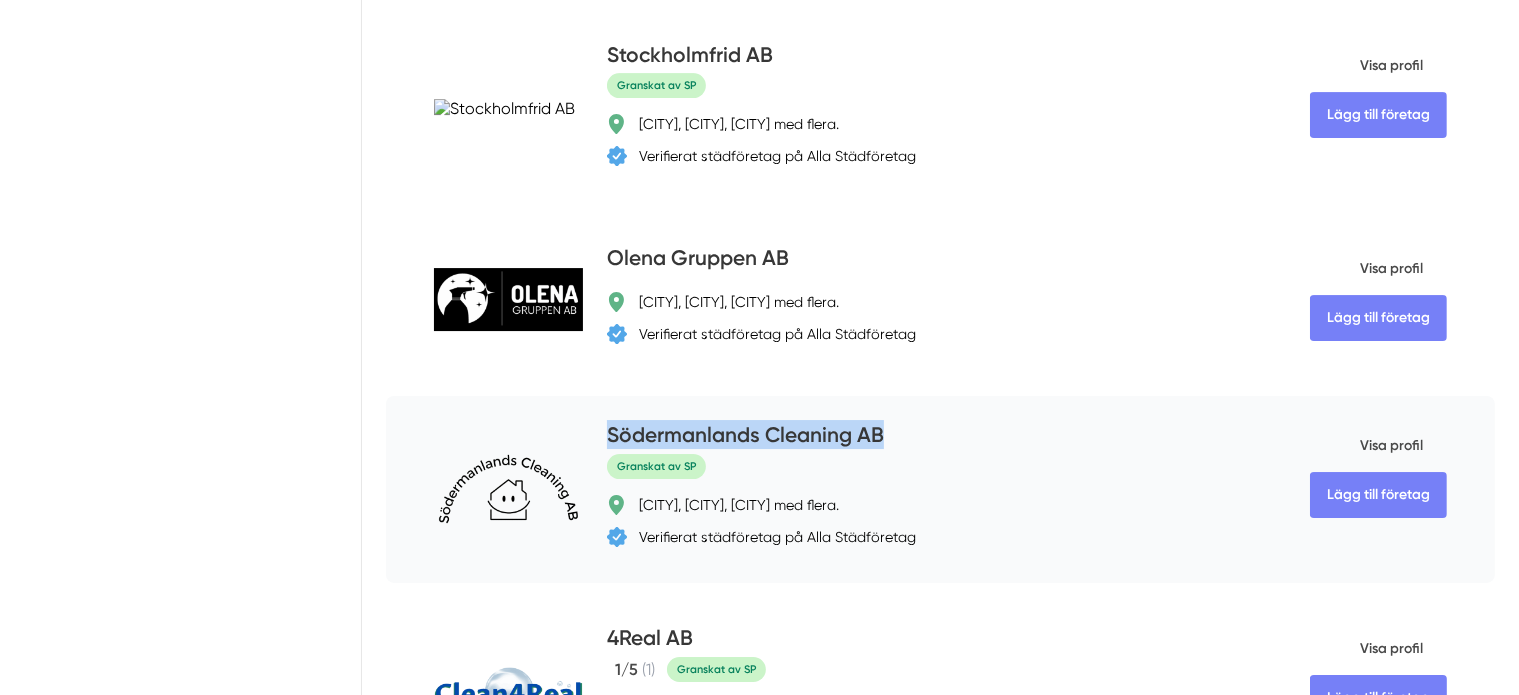 drag, startPoint x: 819, startPoint y: 318, endPoint x: 504, endPoint y: 315, distance: 315.01428 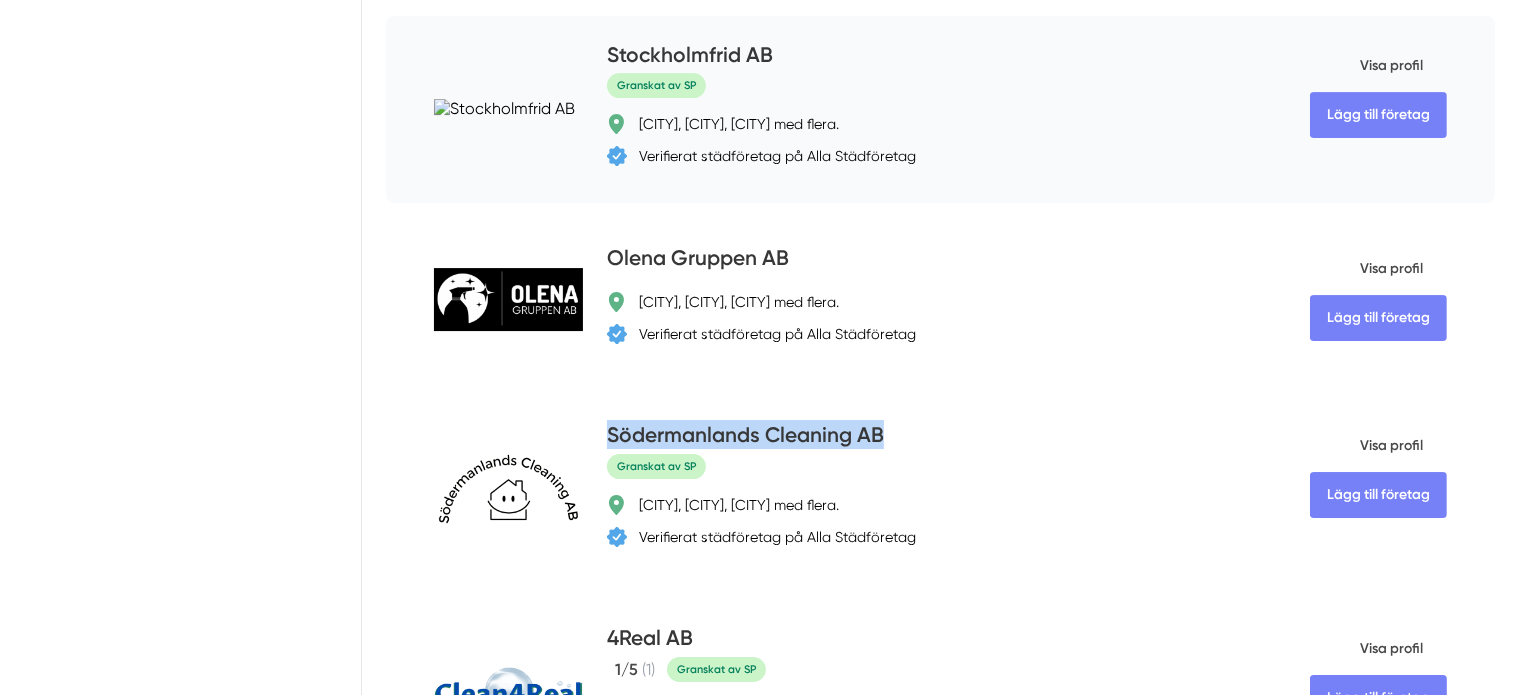 copy on "Södermanlands Cleaning AB" 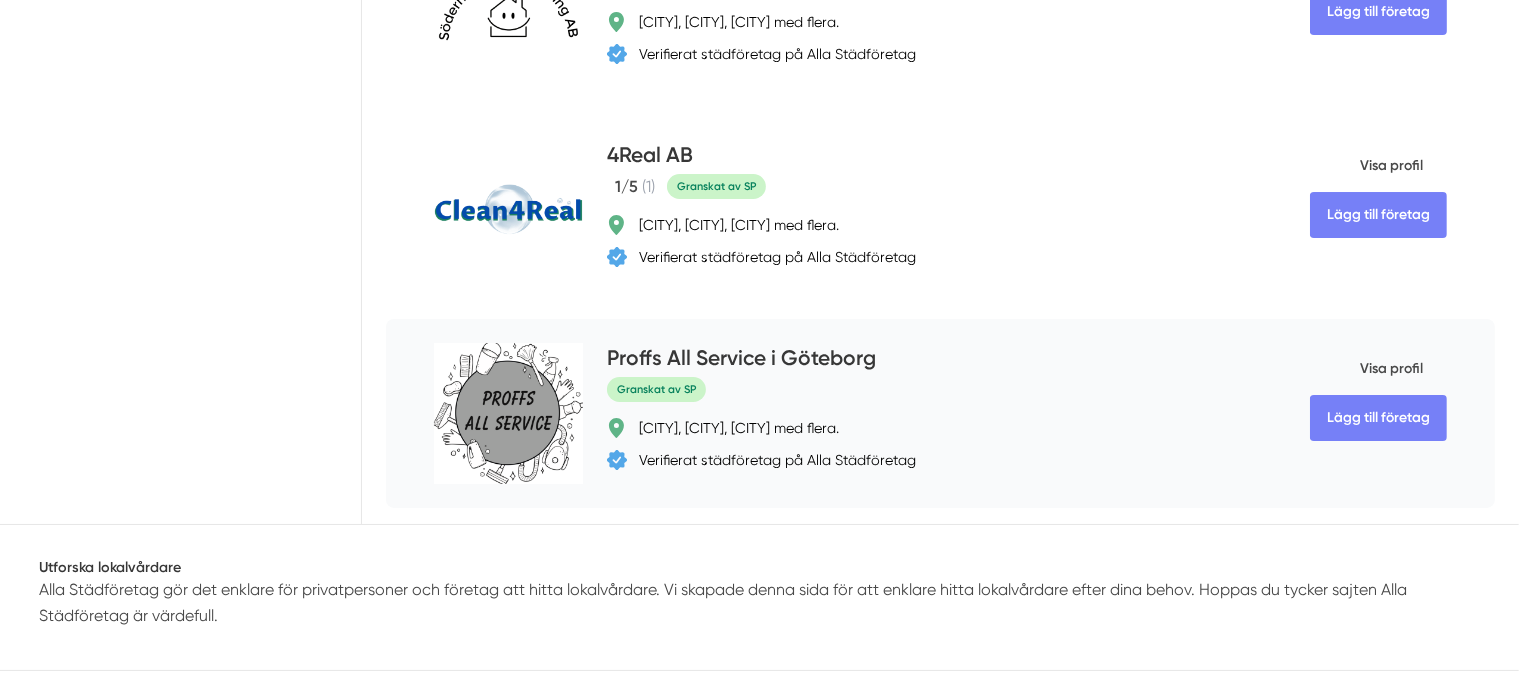 scroll, scrollTop: 7199, scrollLeft: 0, axis: vertical 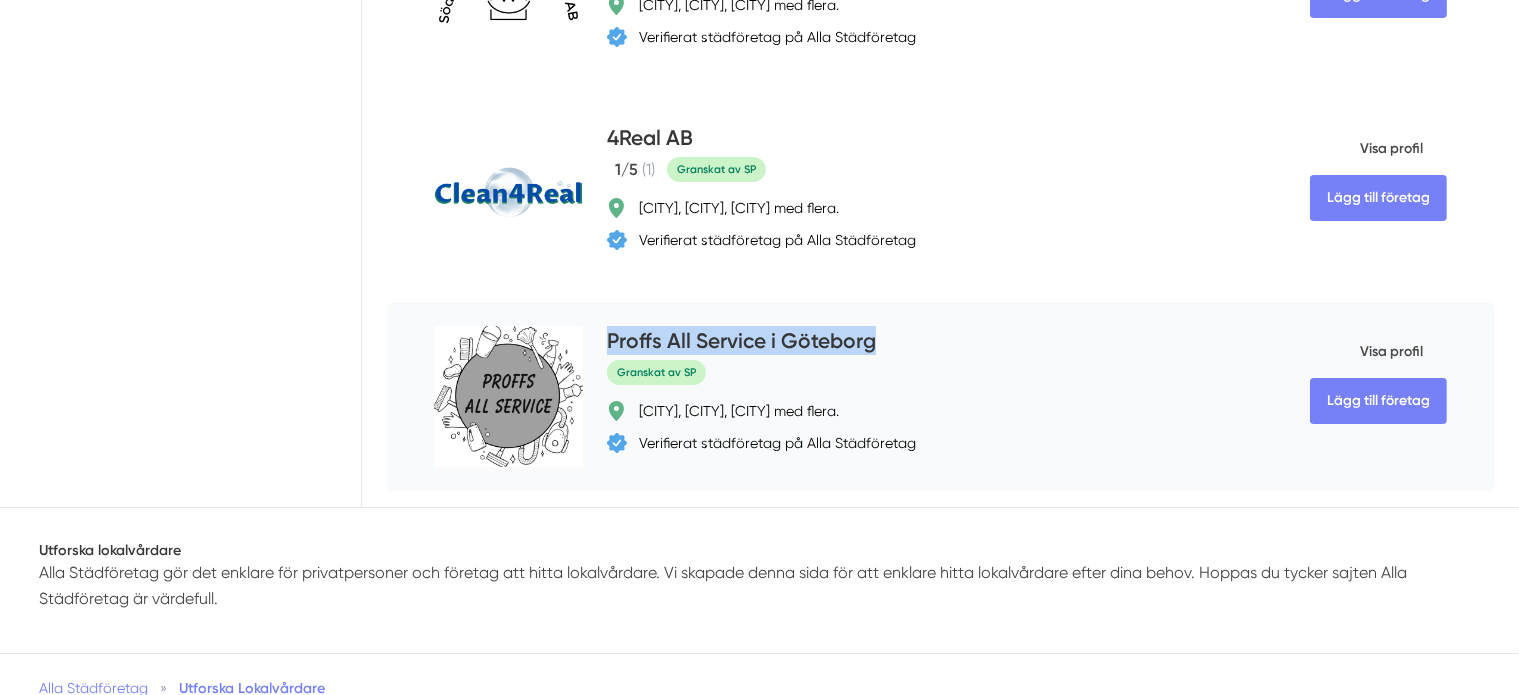 drag, startPoint x: 814, startPoint y: 227, endPoint x: 503, endPoint y: 221, distance: 311.05786 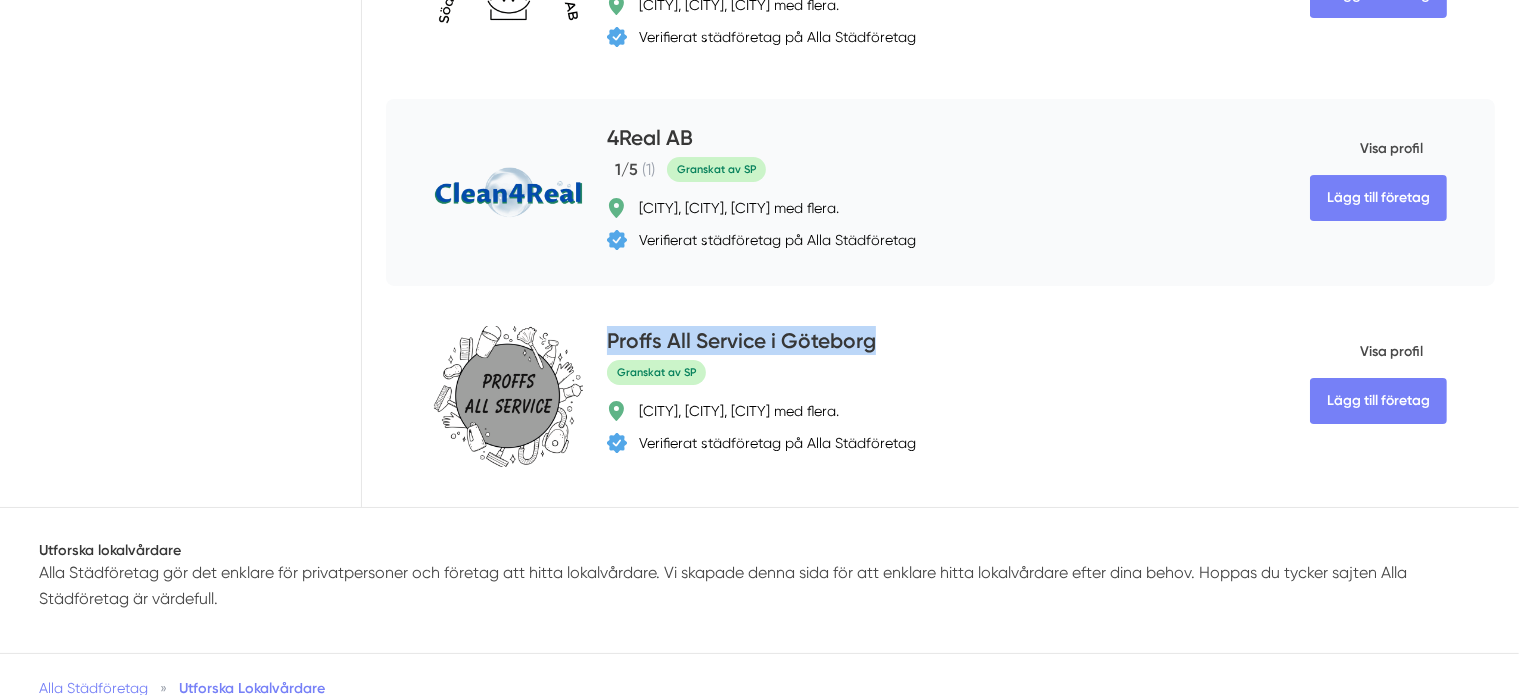 copy on "Proffs All Service i Göteborg" 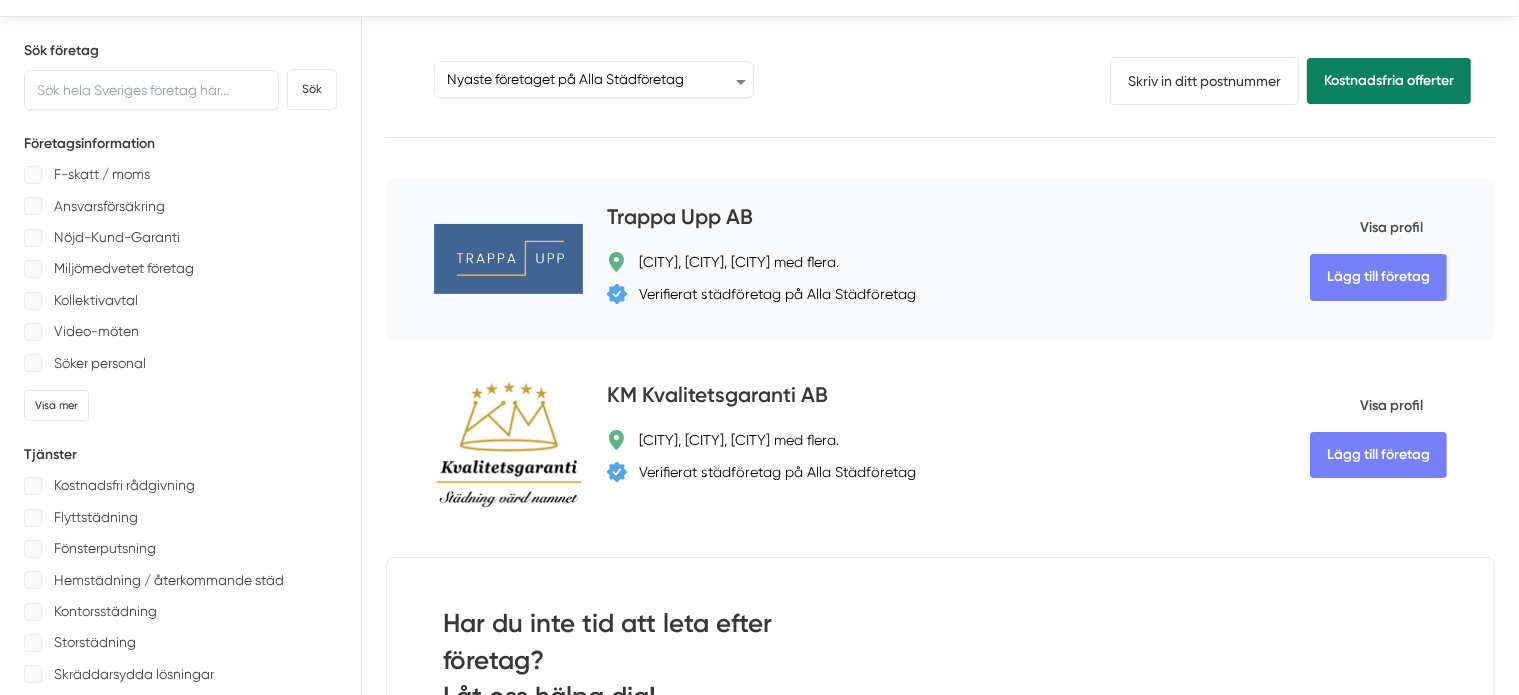 scroll, scrollTop: 0, scrollLeft: 0, axis: both 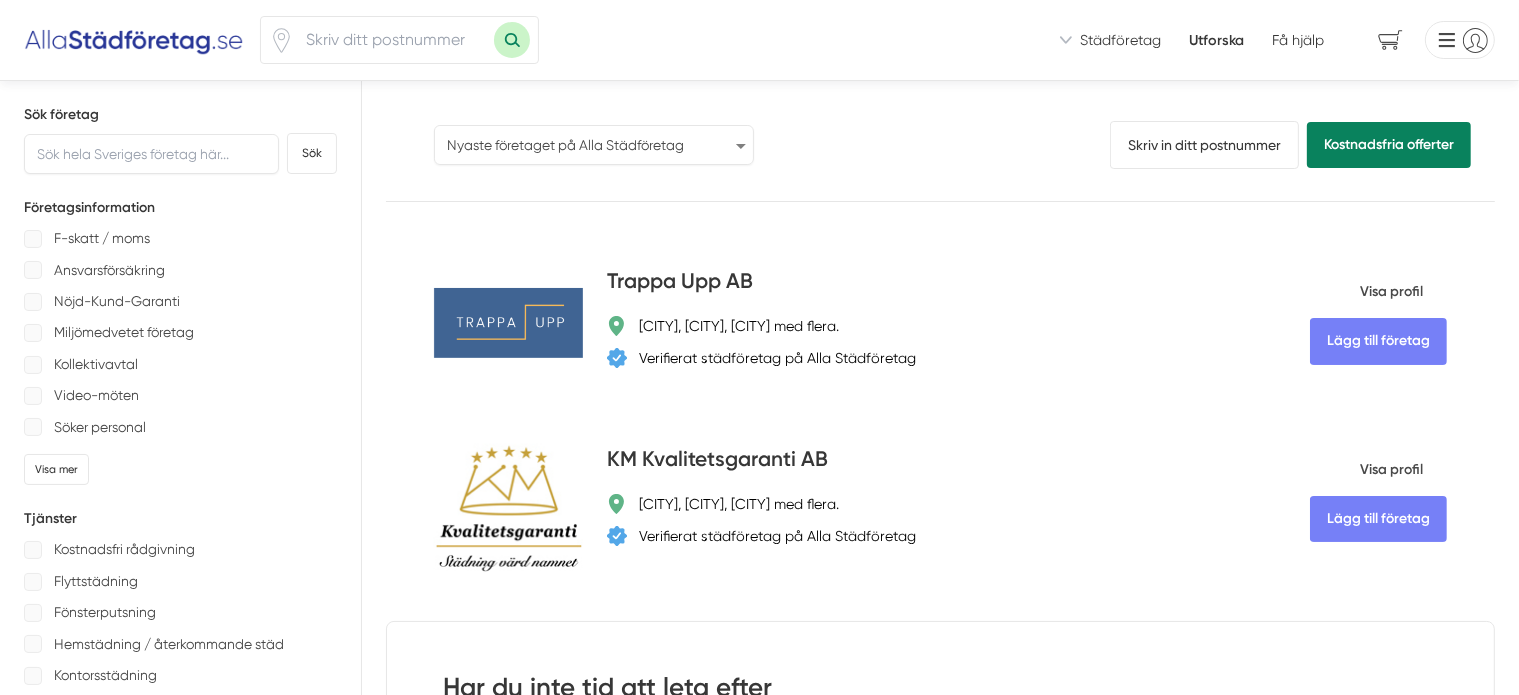click on "Populärast Högst omdöme Flest omdömen Senaste uppdaterade Nyaste företaget på Alla Städföretag" at bounding box center [594, 145] 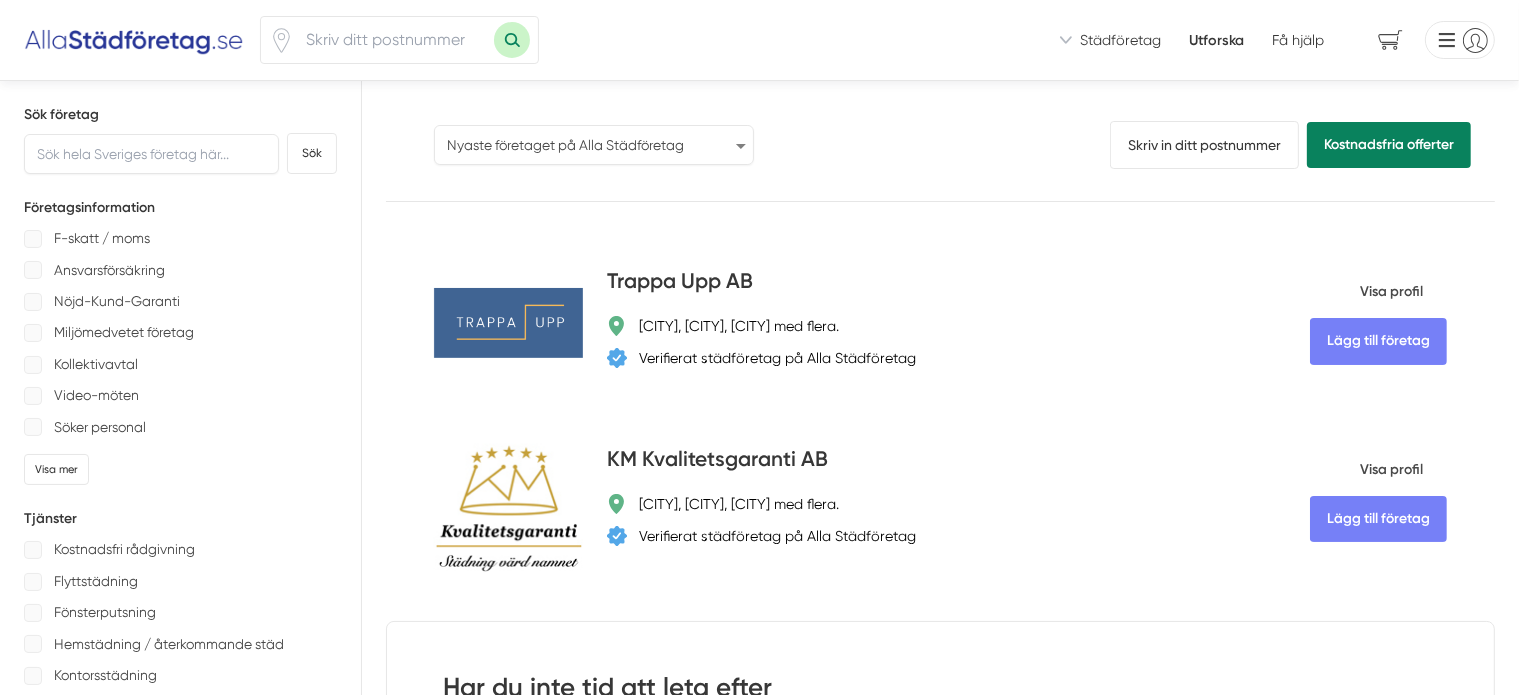select on "last-updated" 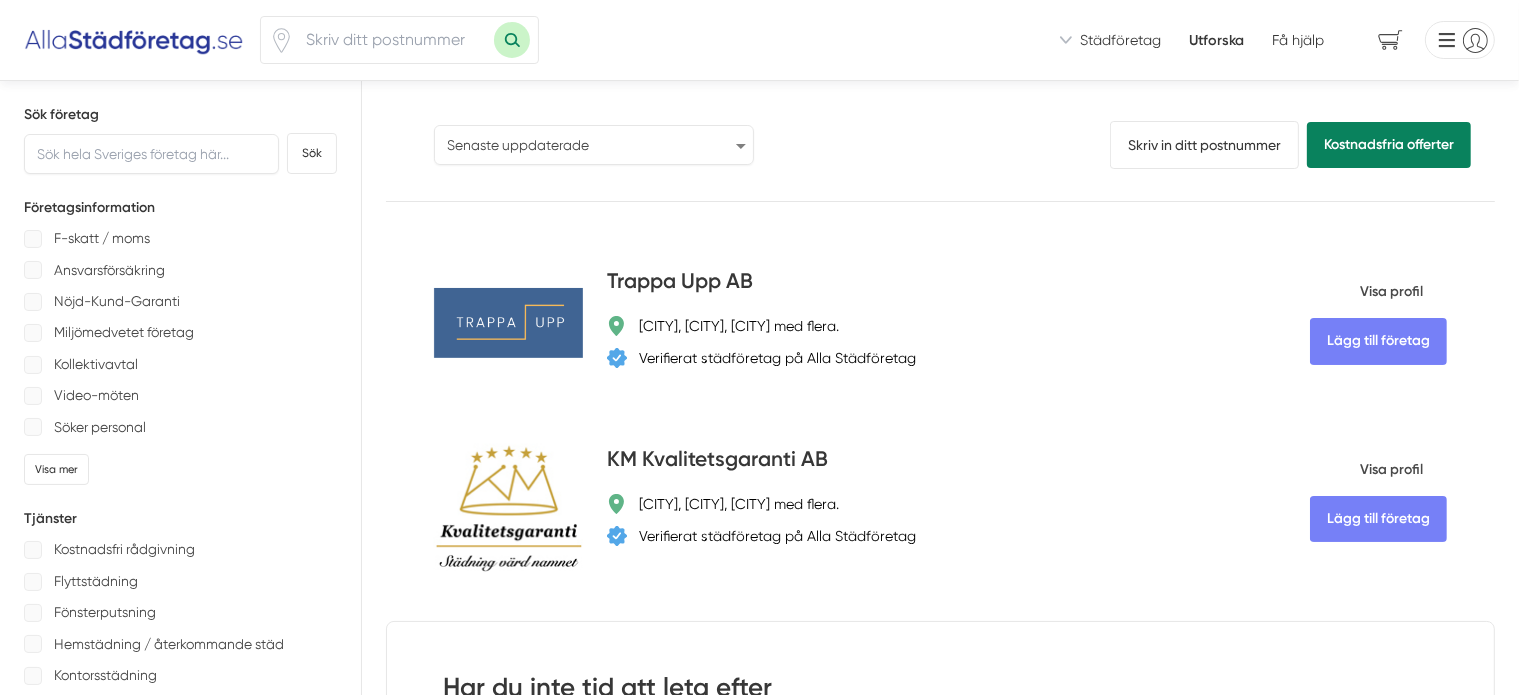 click on "Populärast Högst omdöme Flest omdömen Senaste uppdaterade Nyaste företaget på Alla Städföretag" at bounding box center (594, 145) 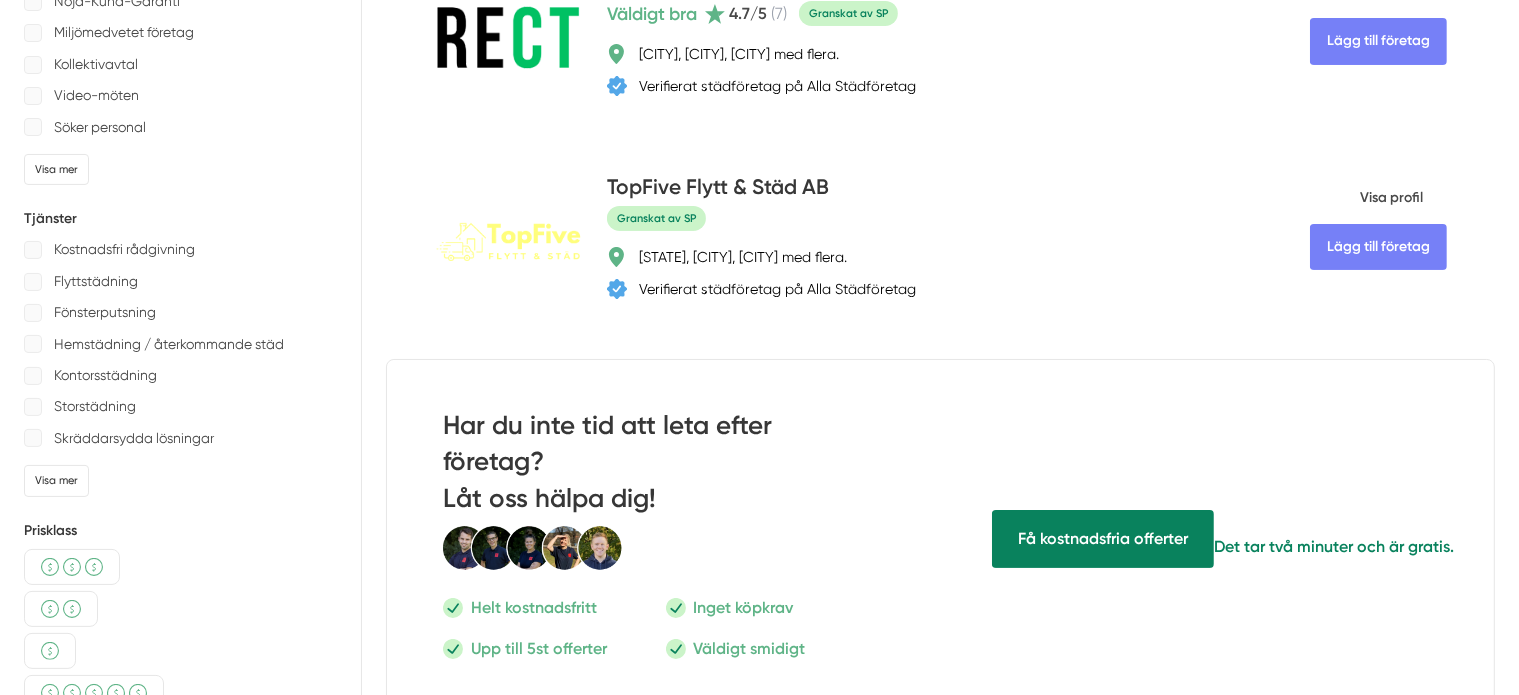scroll, scrollTop: 400, scrollLeft: 0, axis: vertical 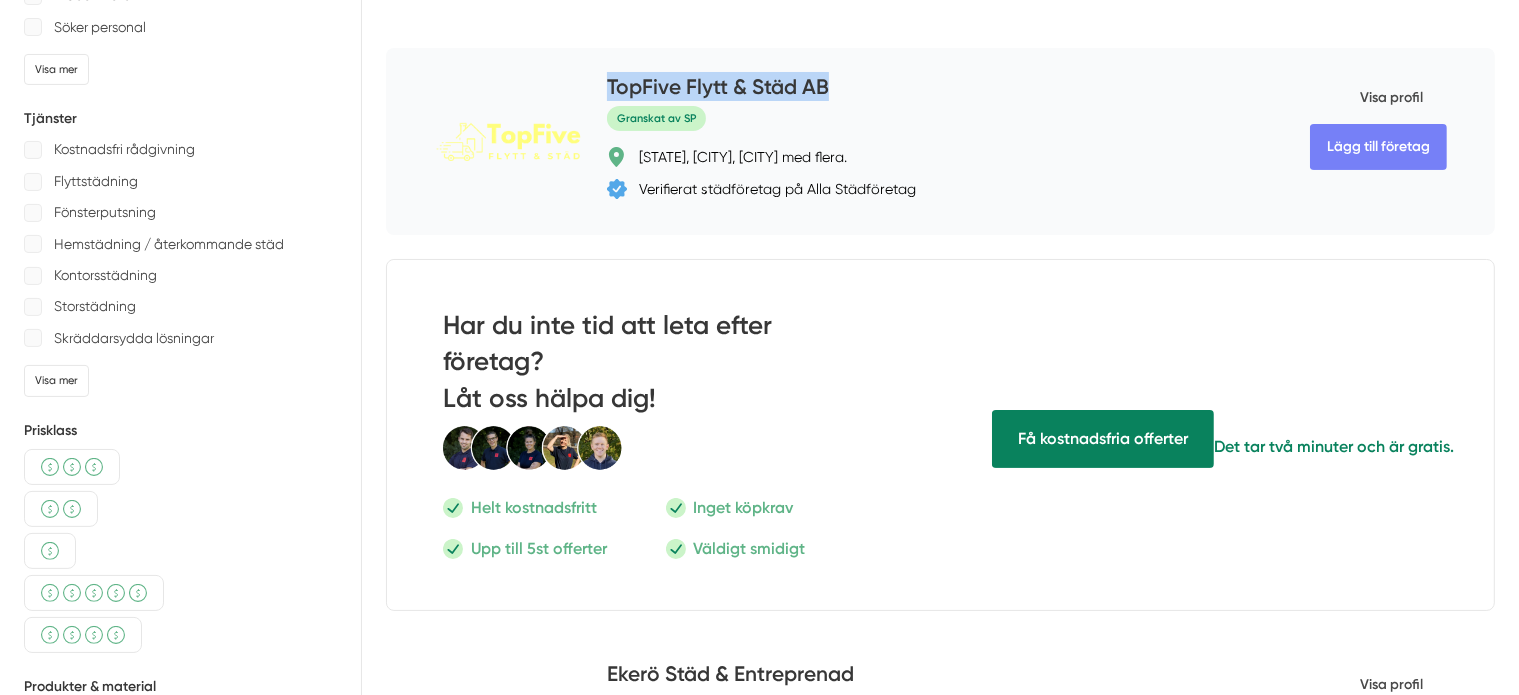 drag, startPoint x: 784, startPoint y: 91, endPoint x: 499, endPoint y: 92, distance: 285.00174 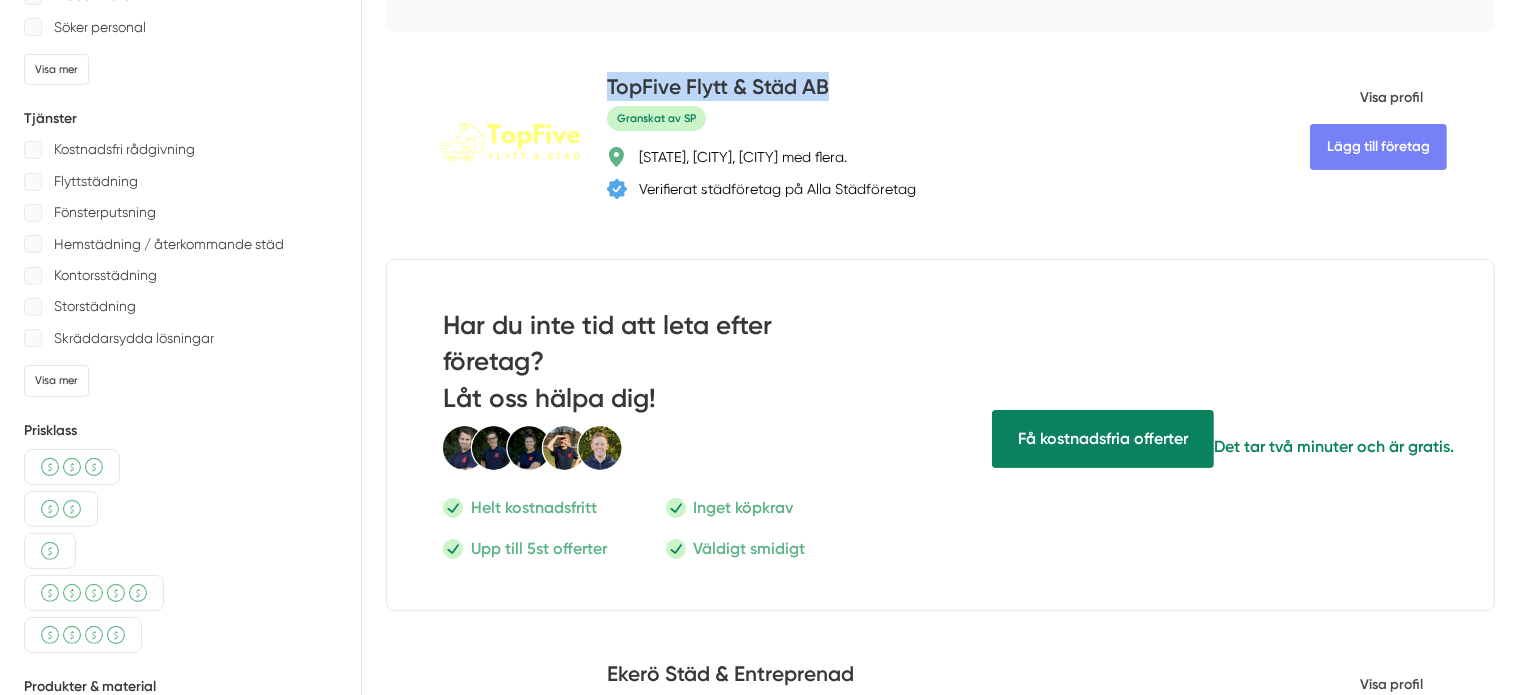 copy on "TopFive Flytt & Städ AB" 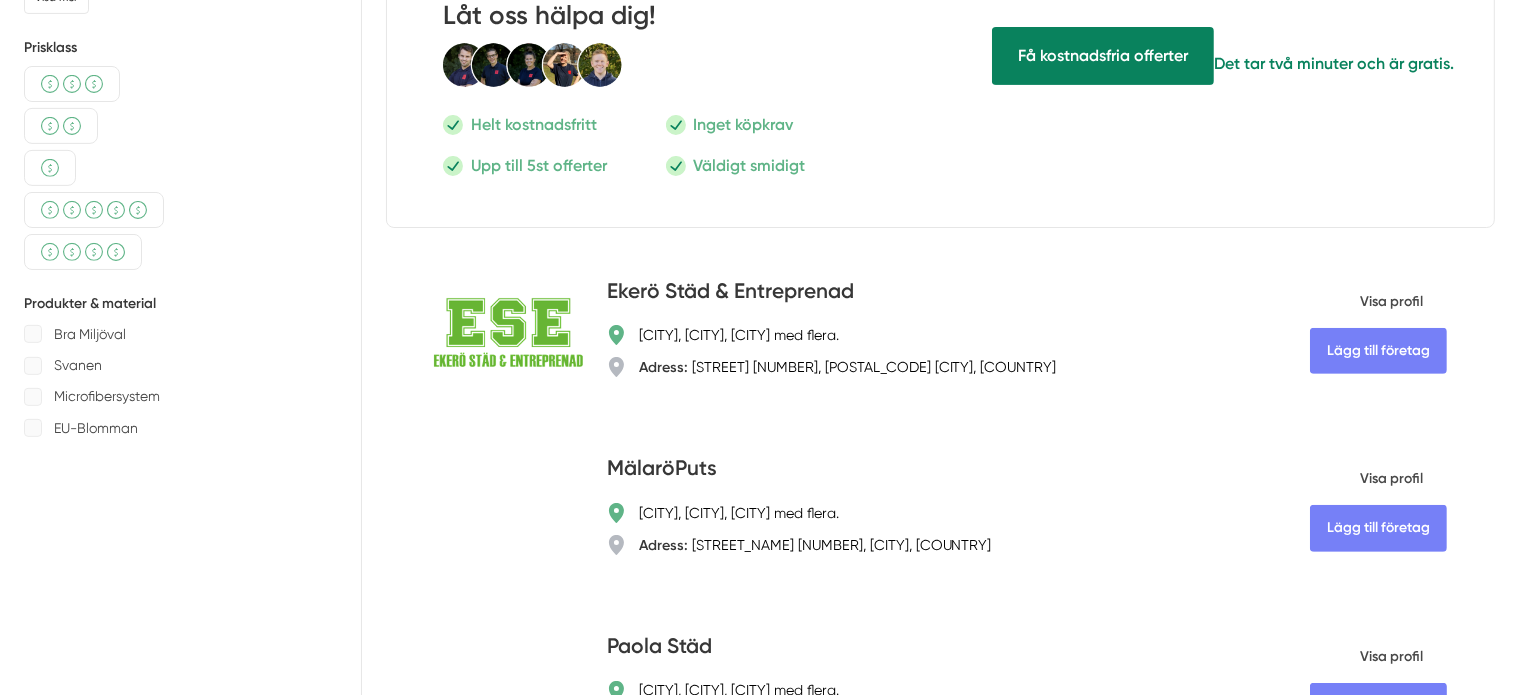 scroll, scrollTop: 800, scrollLeft: 0, axis: vertical 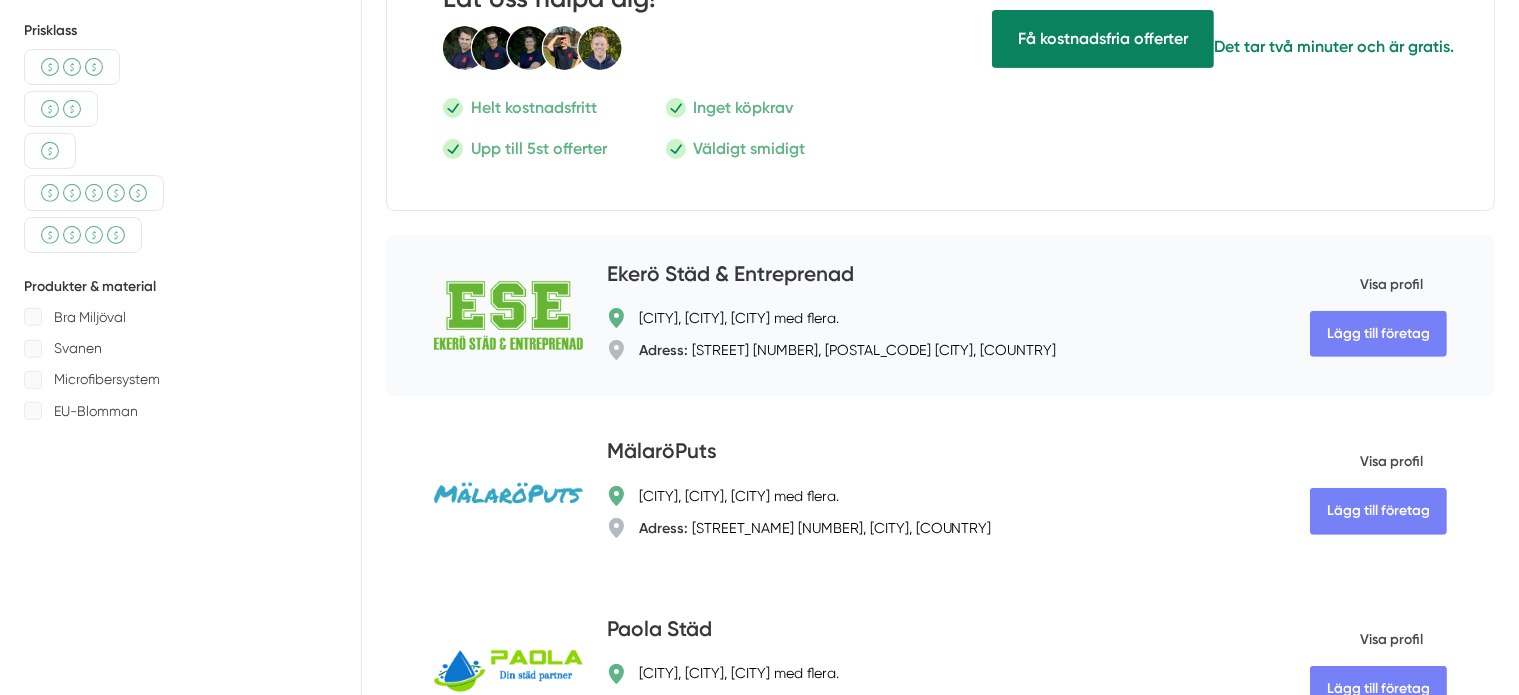 click on "Ekerö Städ & Entreprenad" at bounding box center [730, 275] 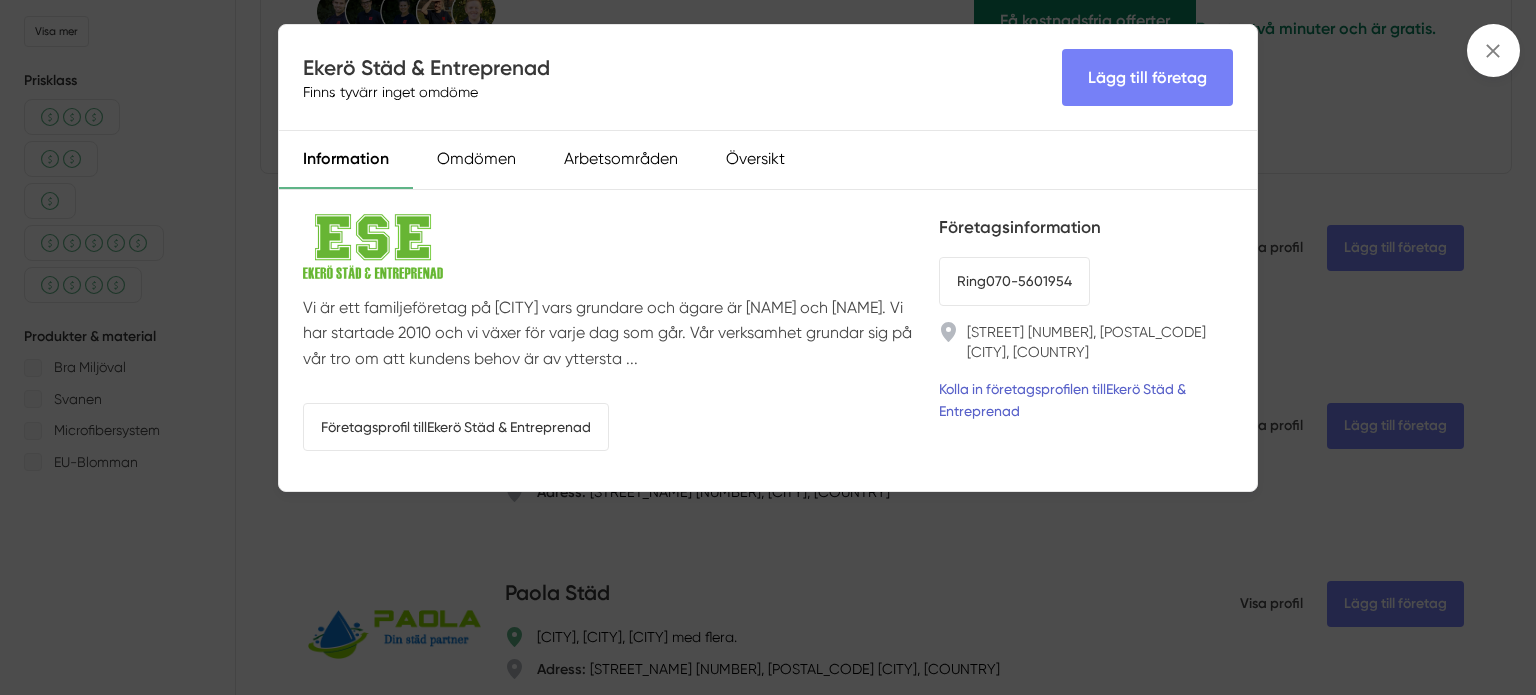 click on "Kolla in företagsprofilen till Ekerö Städ & Entreprenad" at bounding box center (1086, 400) 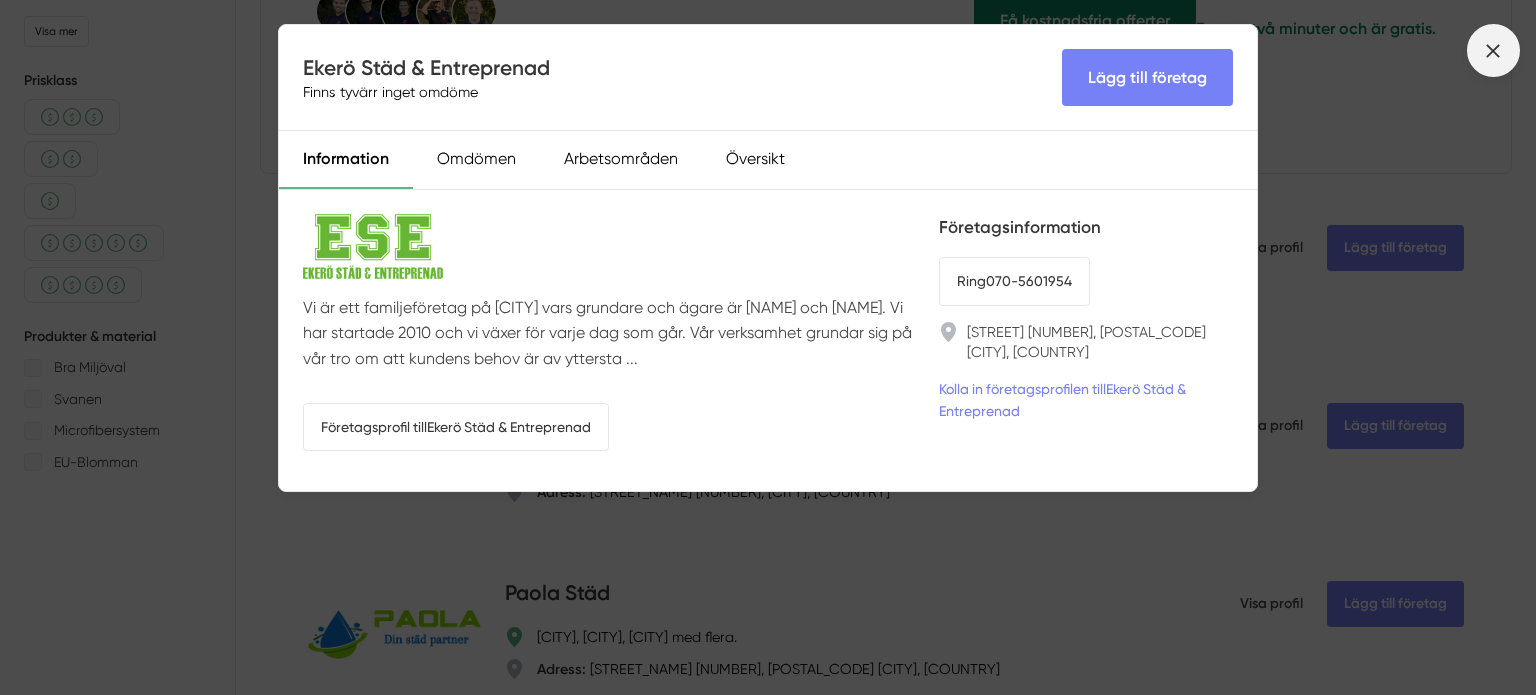 click 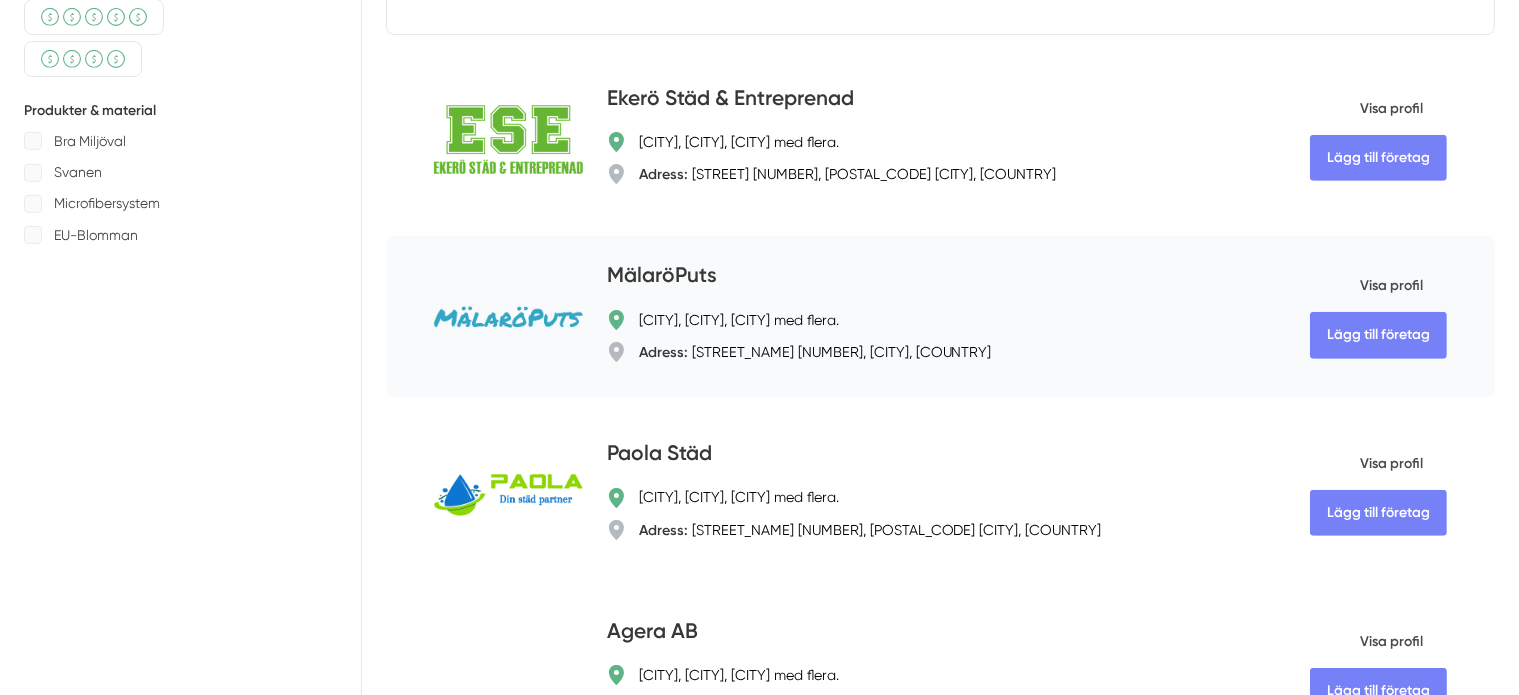 scroll, scrollTop: 1000, scrollLeft: 0, axis: vertical 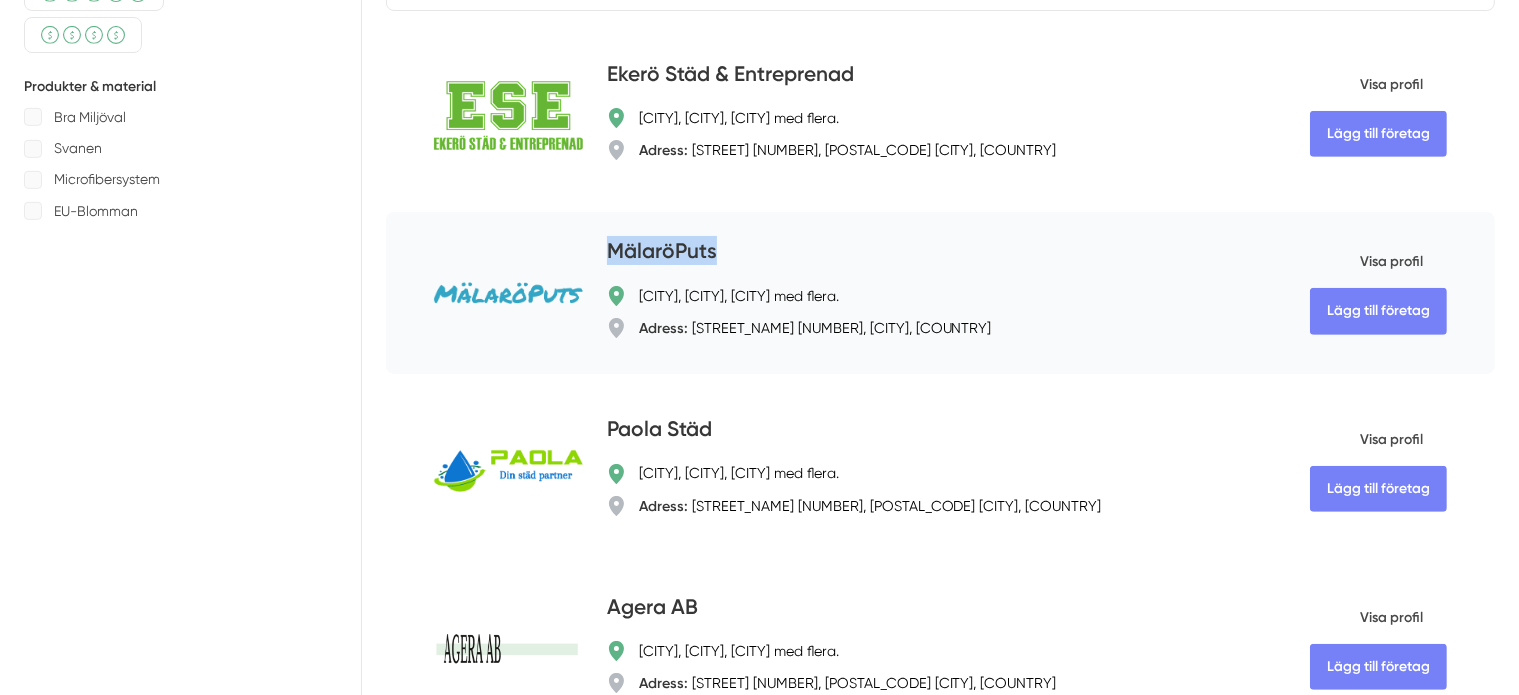 drag, startPoint x: 639, startPoint y: 219, endPoint x: 504, endPoint y: 223, distance: 135.05925 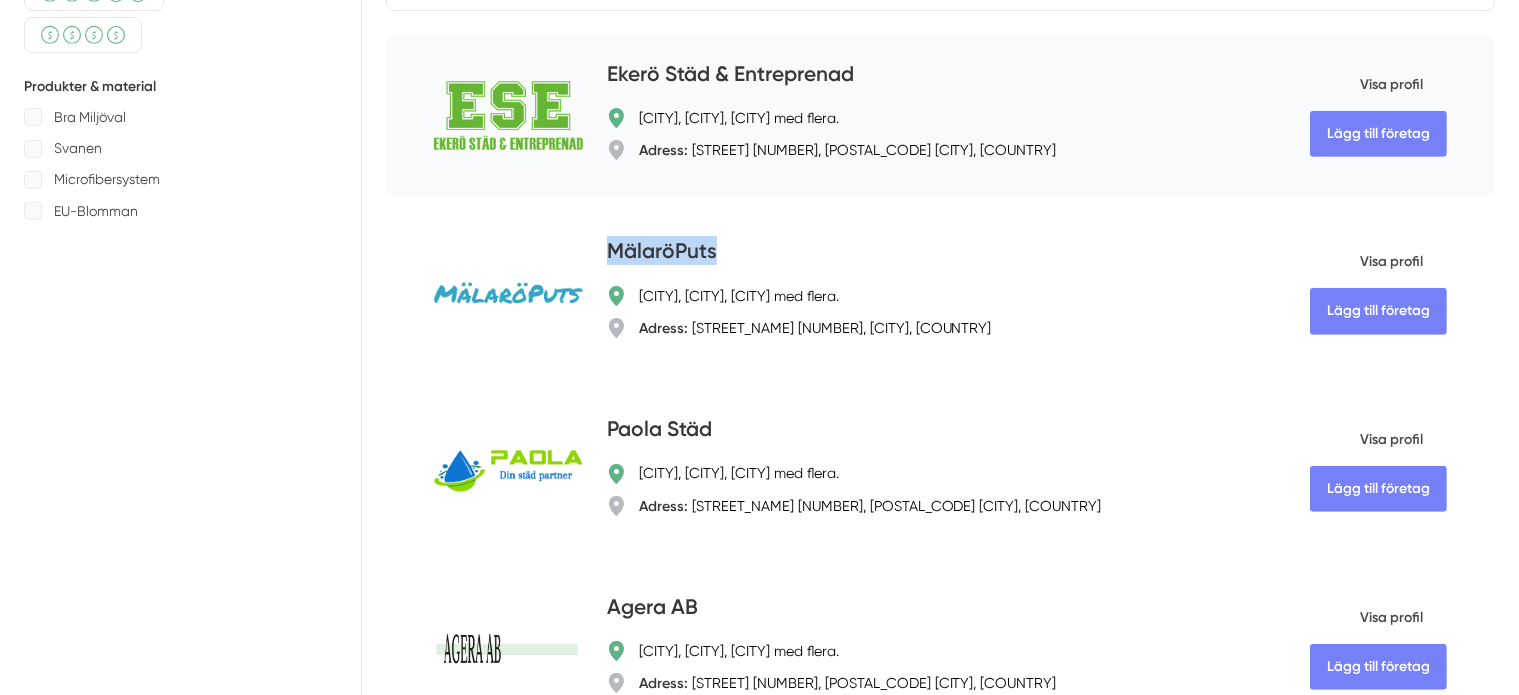 copy on "MälaröPuts" 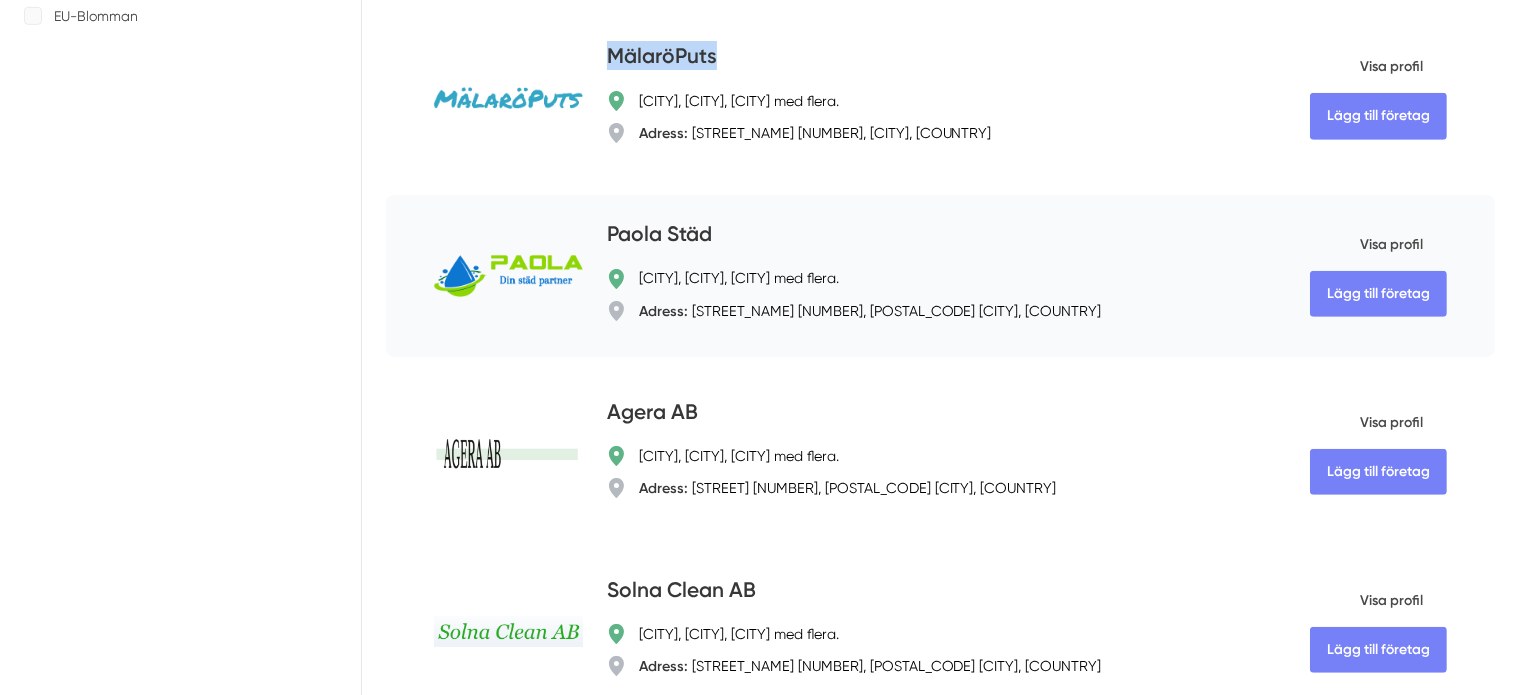 scroll, scrollTop: 1200, scrollLeft: 0, axis: vertical 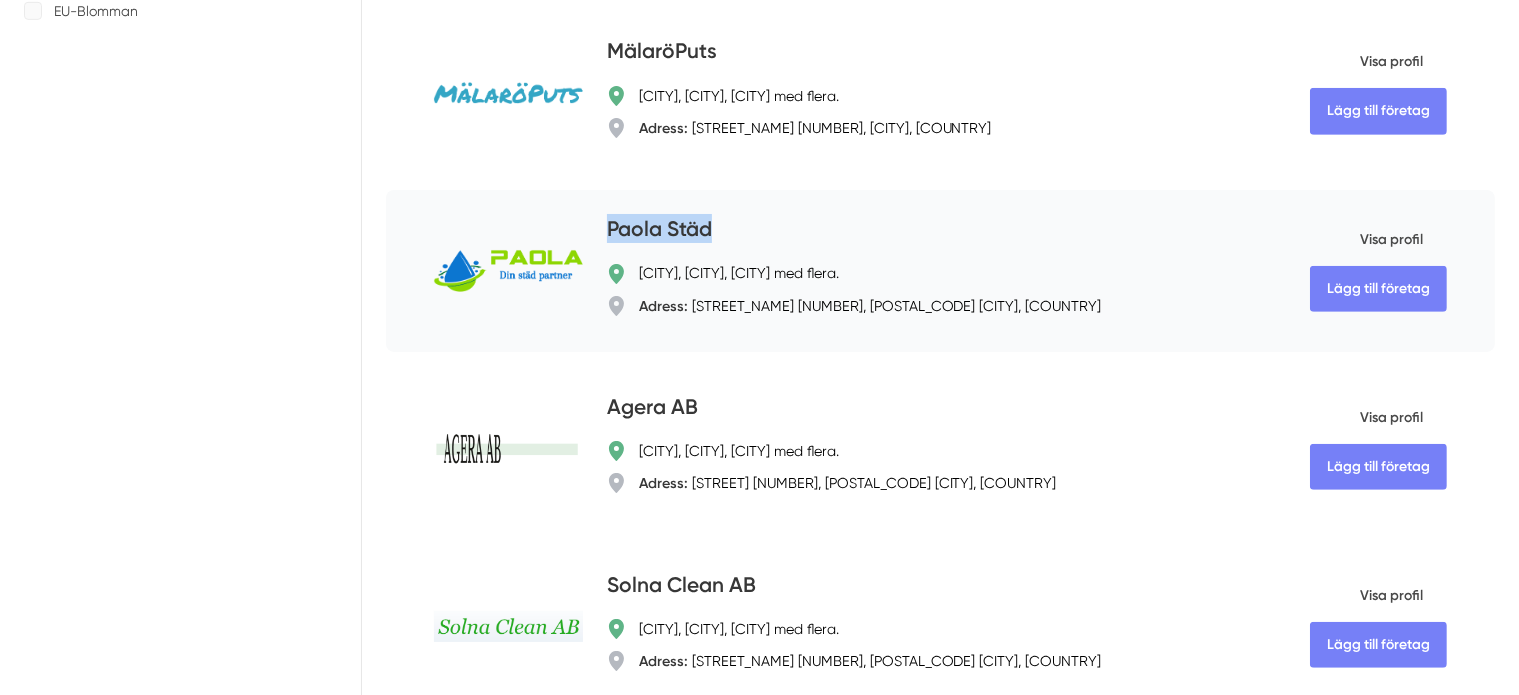drag, startPoint x: 642, startPoint y: 193, endPoint x: 498, endPoint y: 191, distance: 144.01389 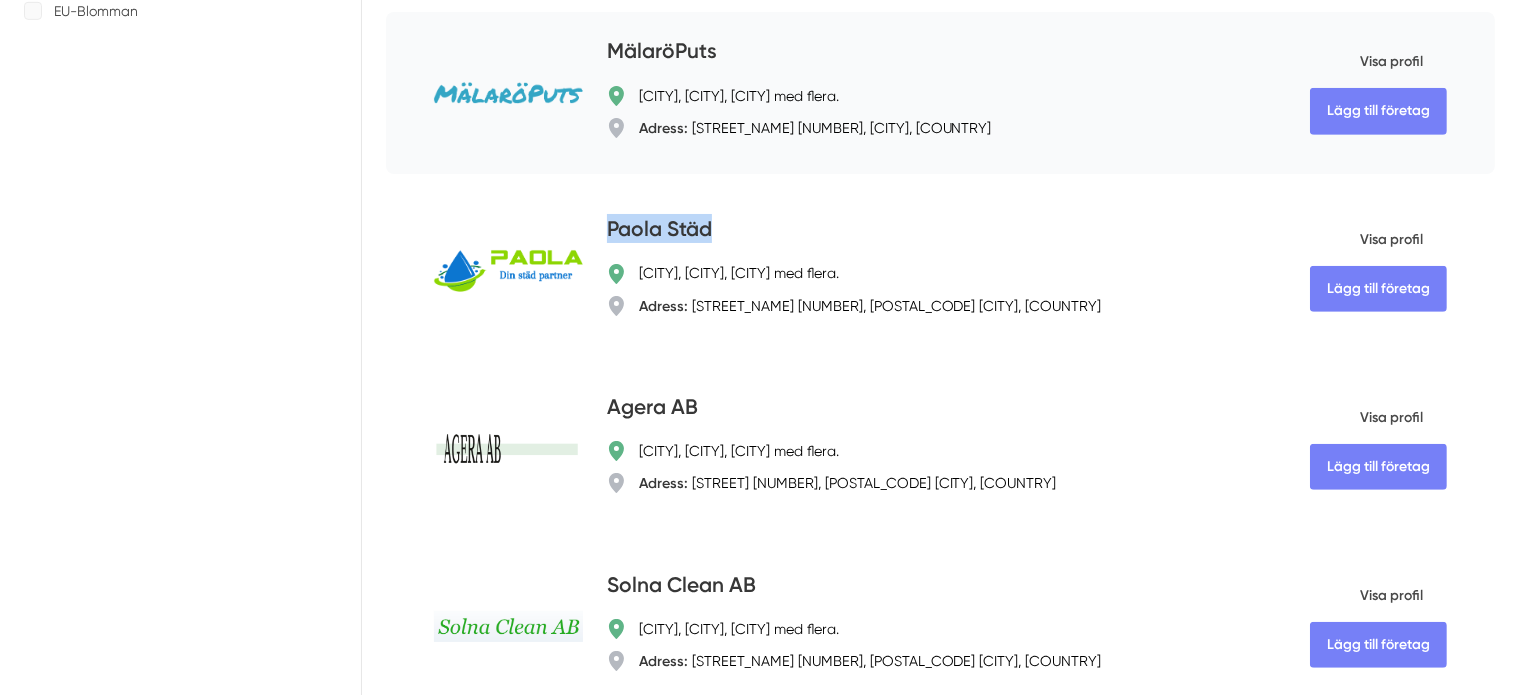copy on "Paola Städ" 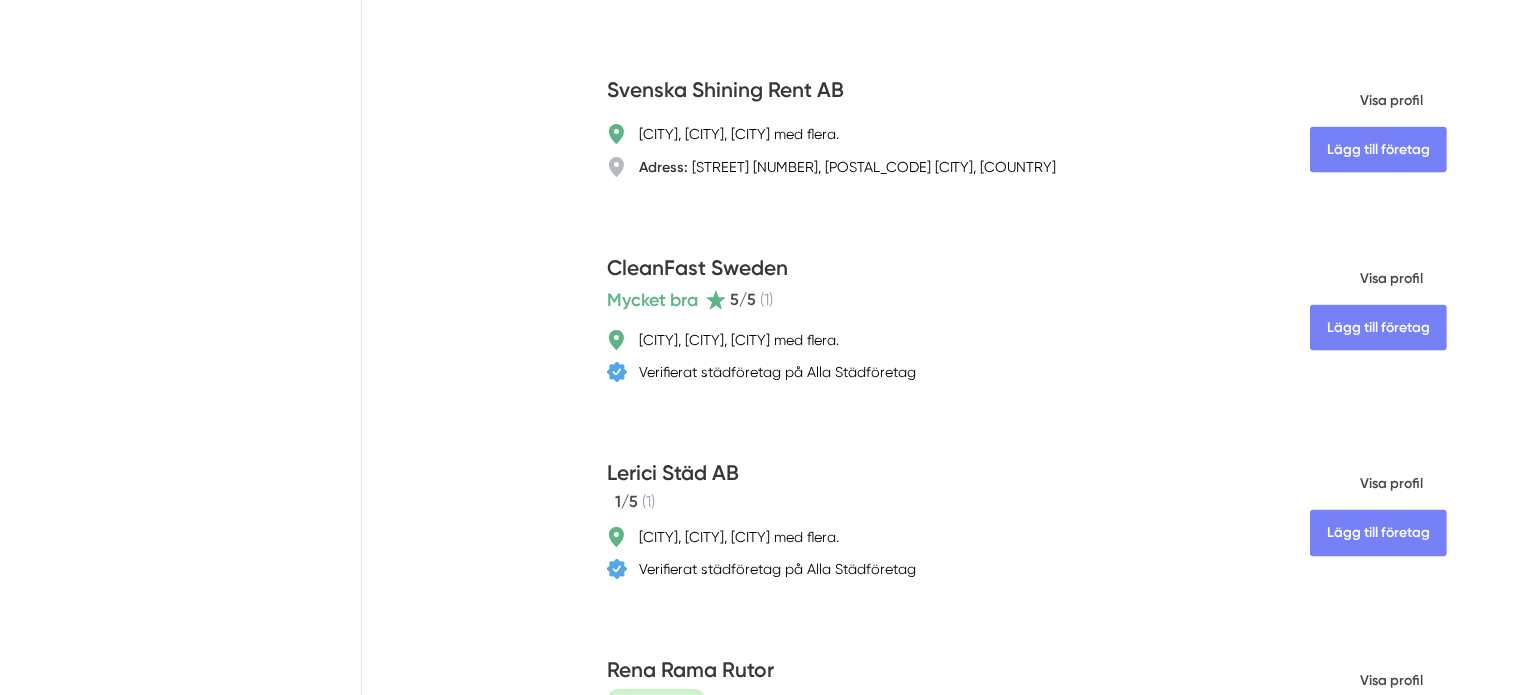 scroll, scrollTop: 2800, scrollLeft: 0, axis: vertical 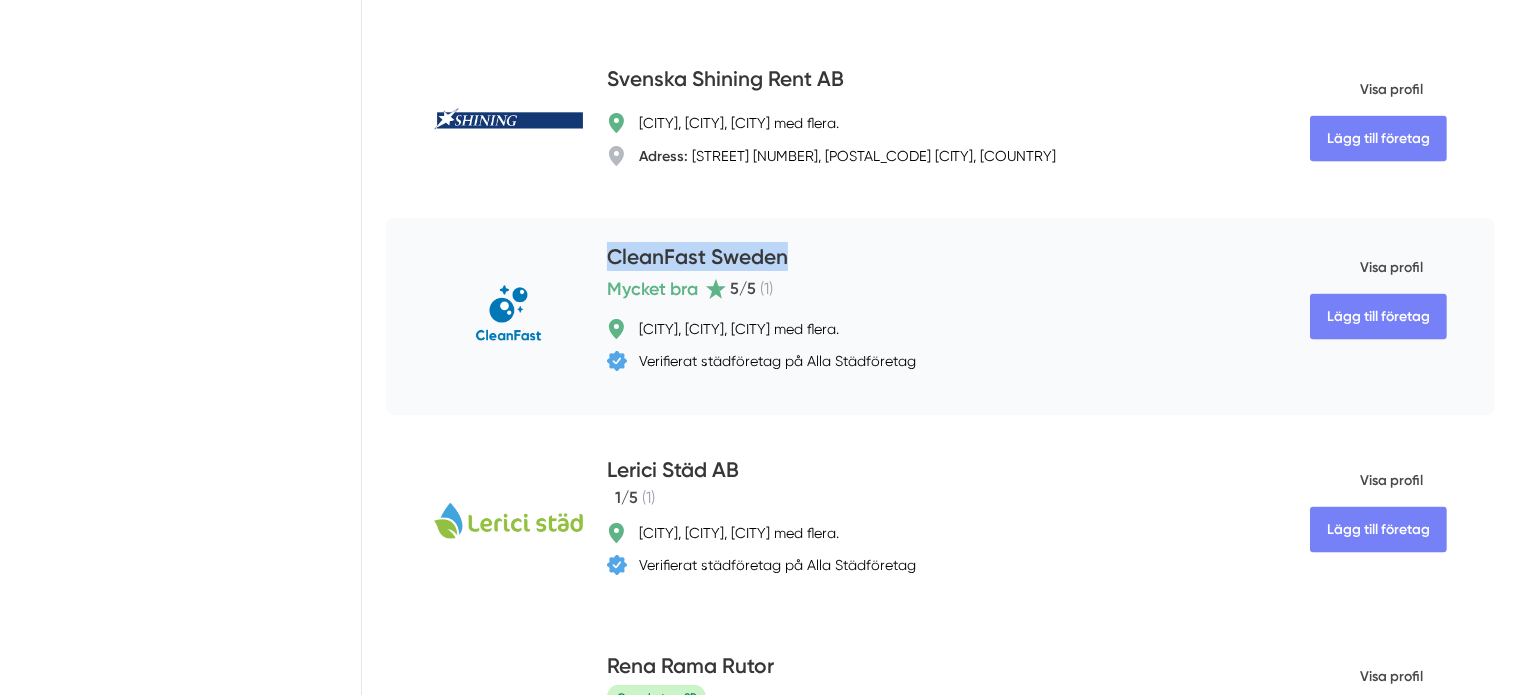 drag, startPoint x: 699, startPoint y: 182, endPoint x: 501, endPoint y: 189, distance: 198.1237 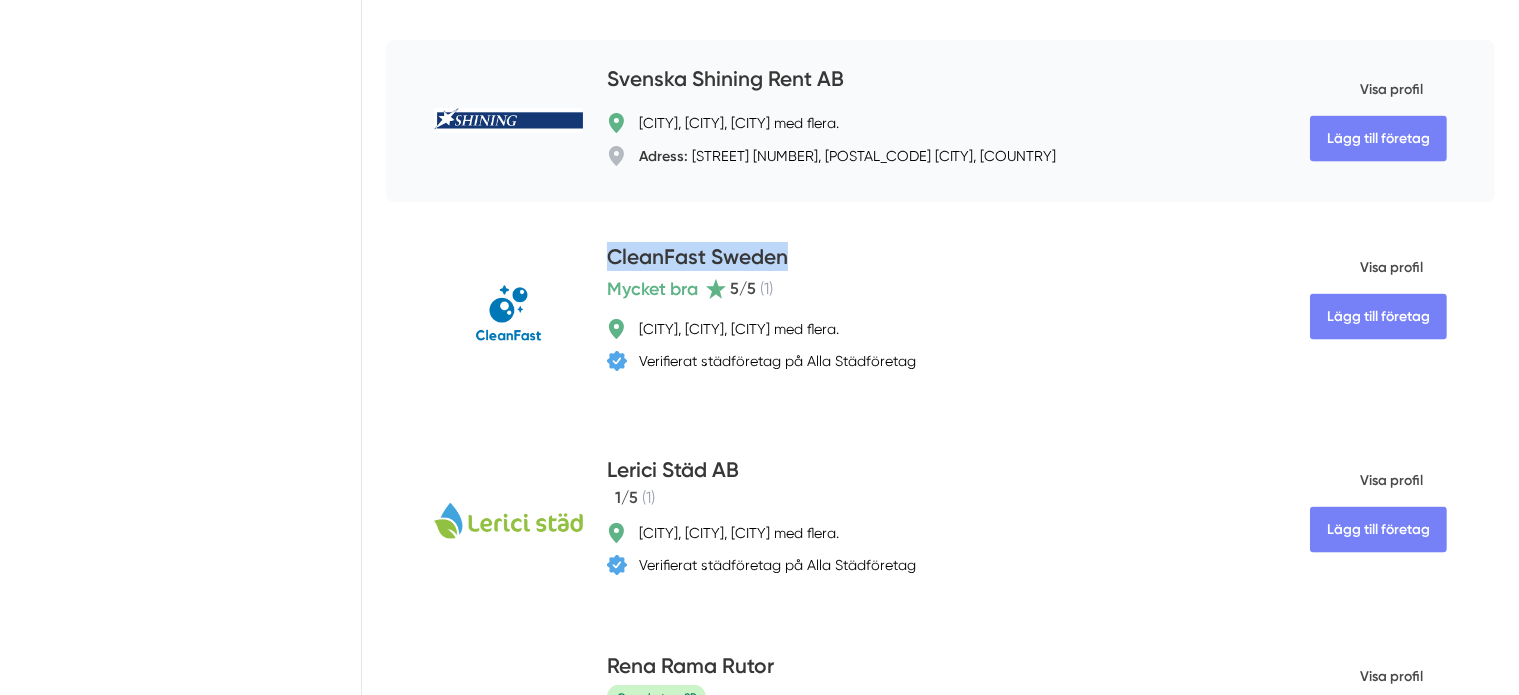 copy on "CleanFast Sweden" 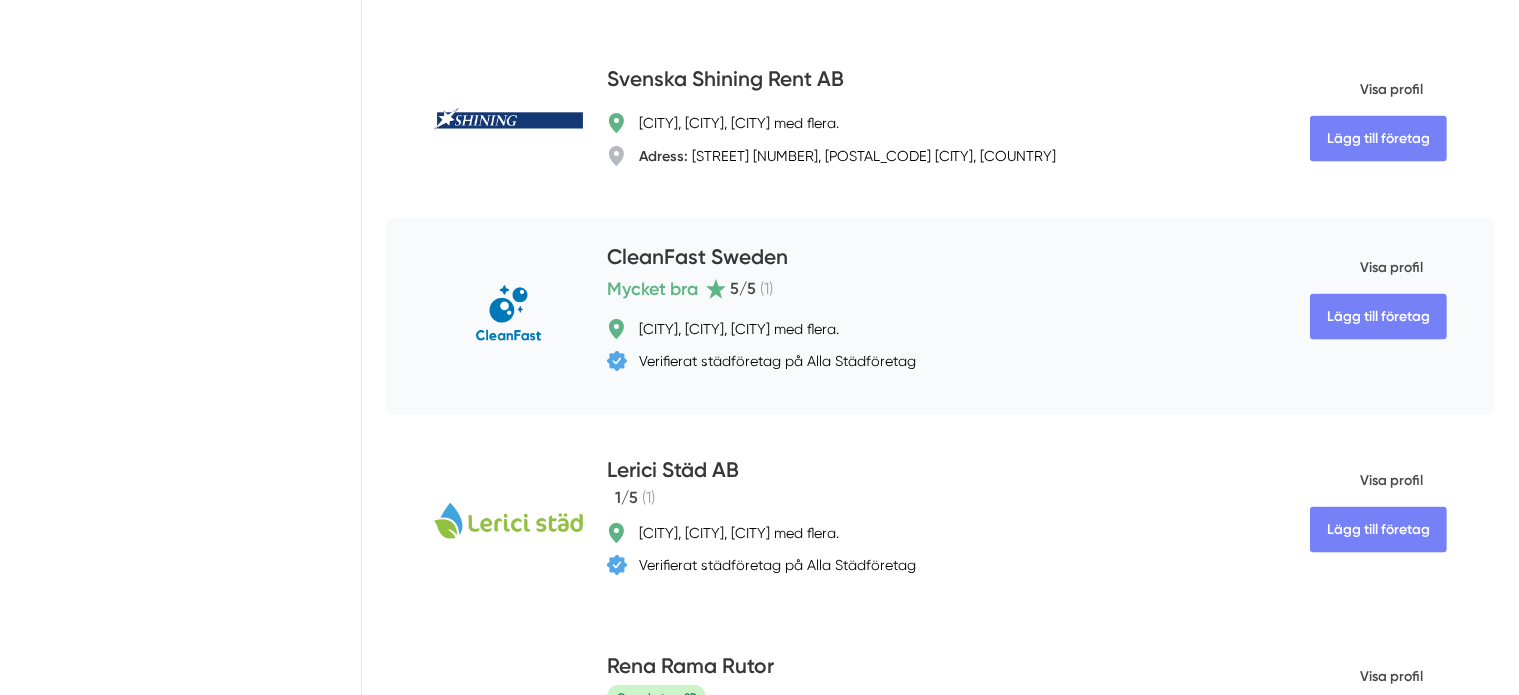 click on "Visa profil" at bounding box center [1366, 268] 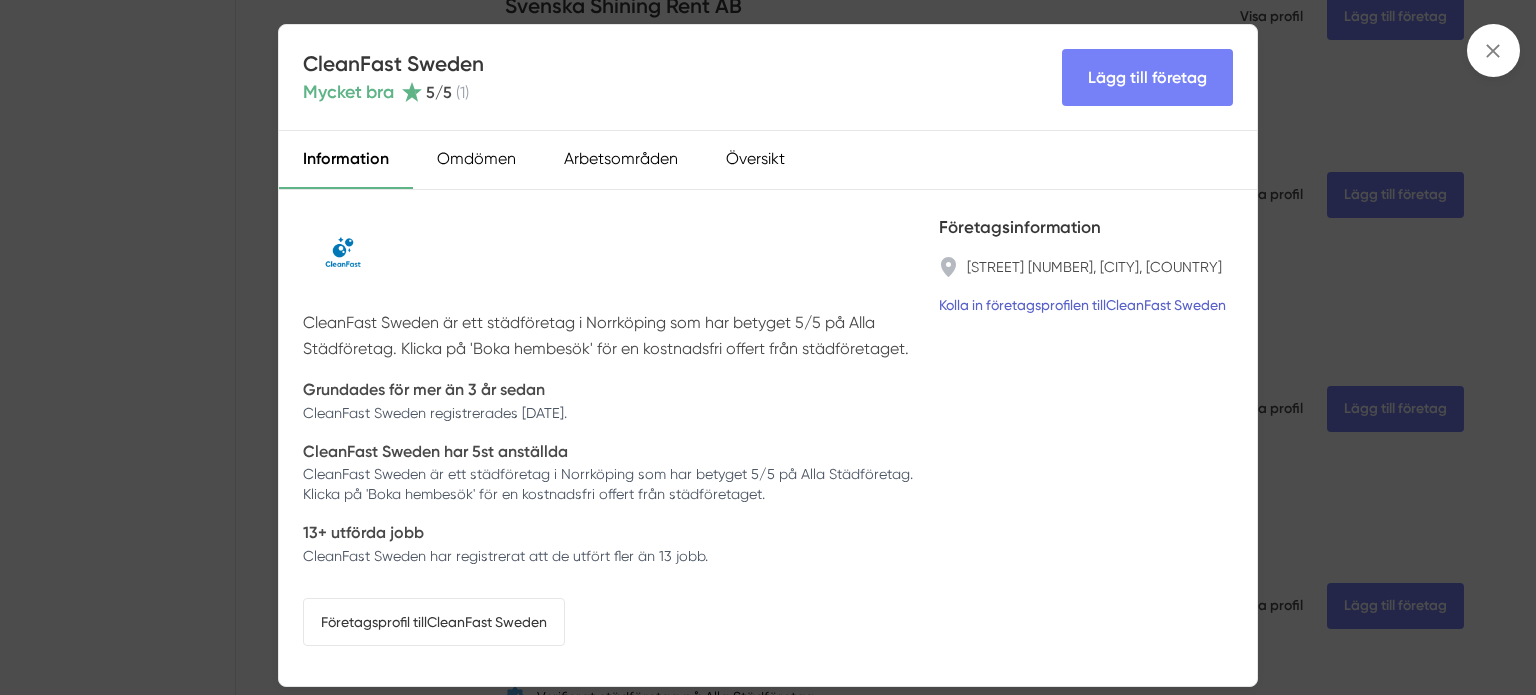 click on "Kolla in företagsprofilen till  CleanFast Sweden" at bounding box center [1082, 305] 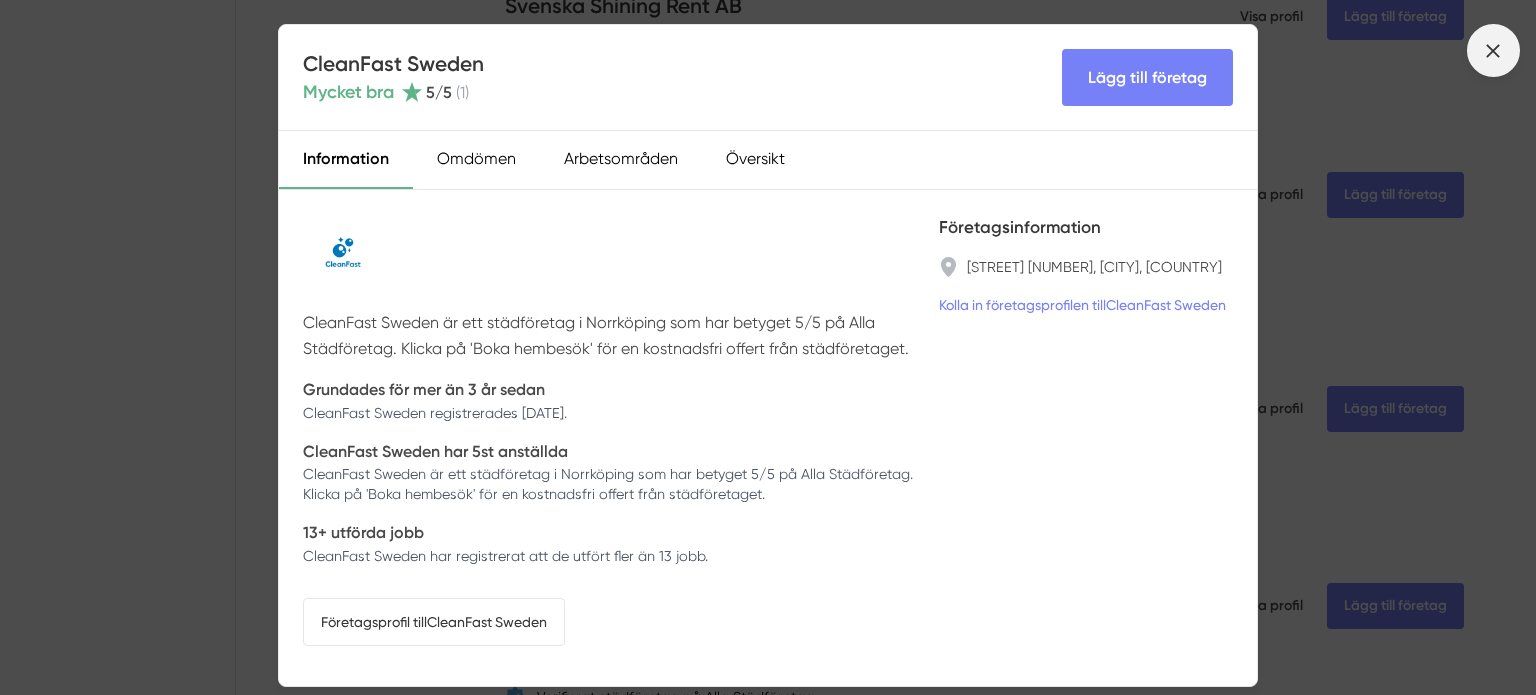 click at bounding box center (1493, 50) 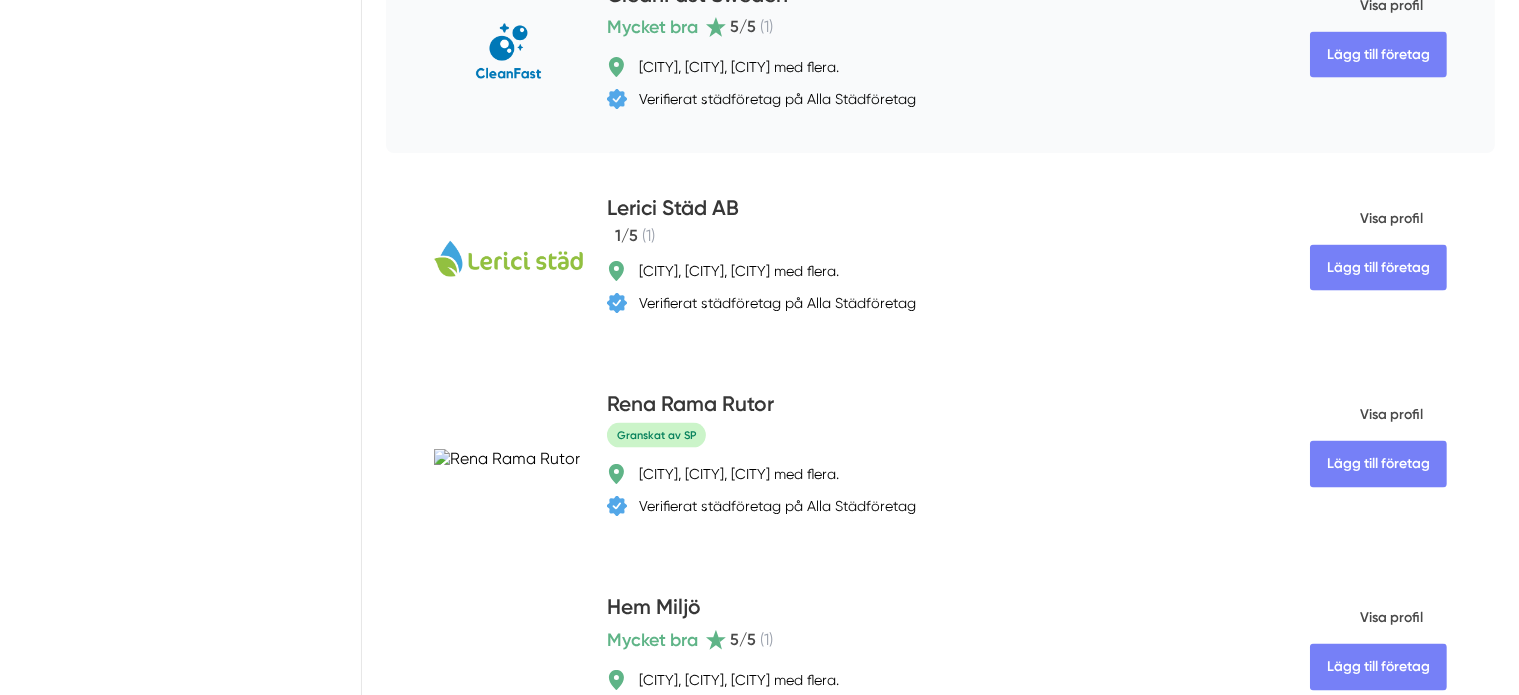 scroll, scrollTop: 3100, scrollLeft: 0, axis: vertical 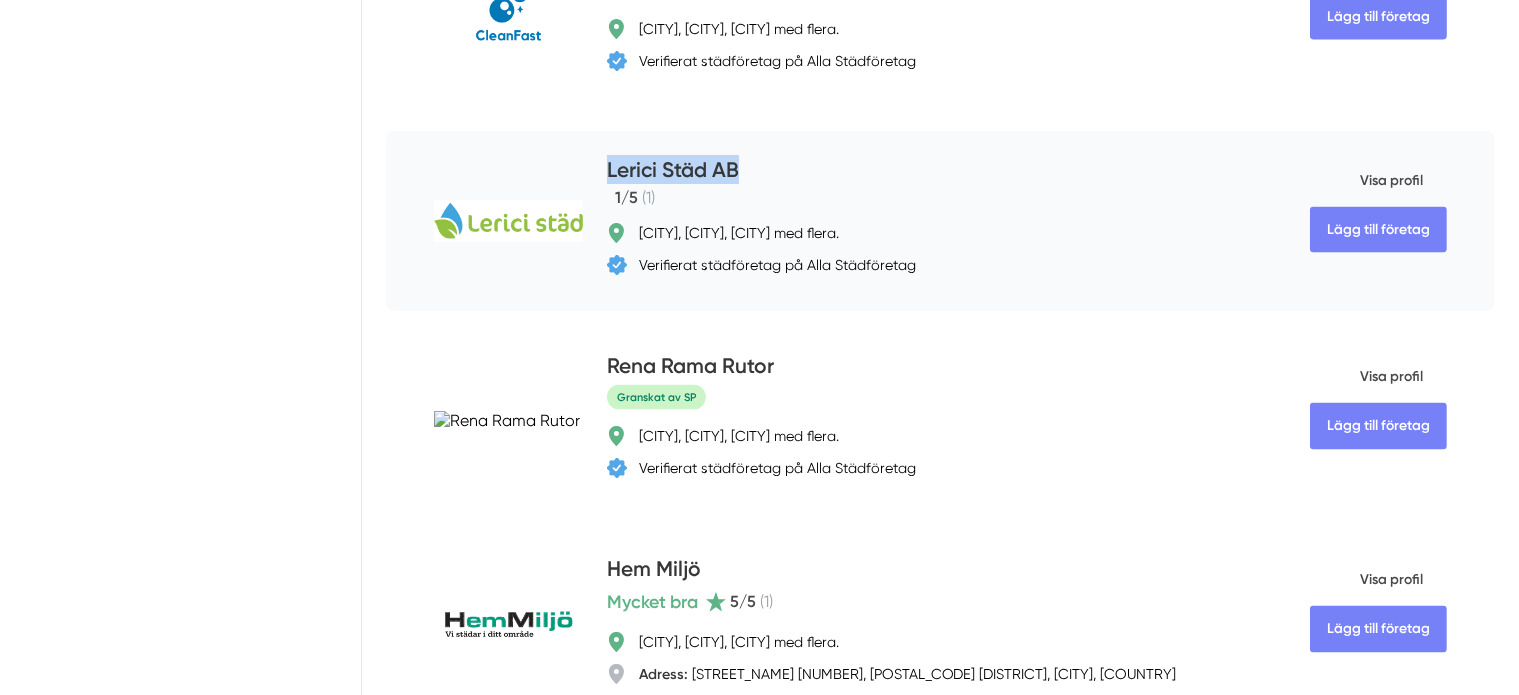 drag, startPoint x: 684, startPoint y: 98, endPoint x: 502, endPoint y: 104, distance: 182.09888 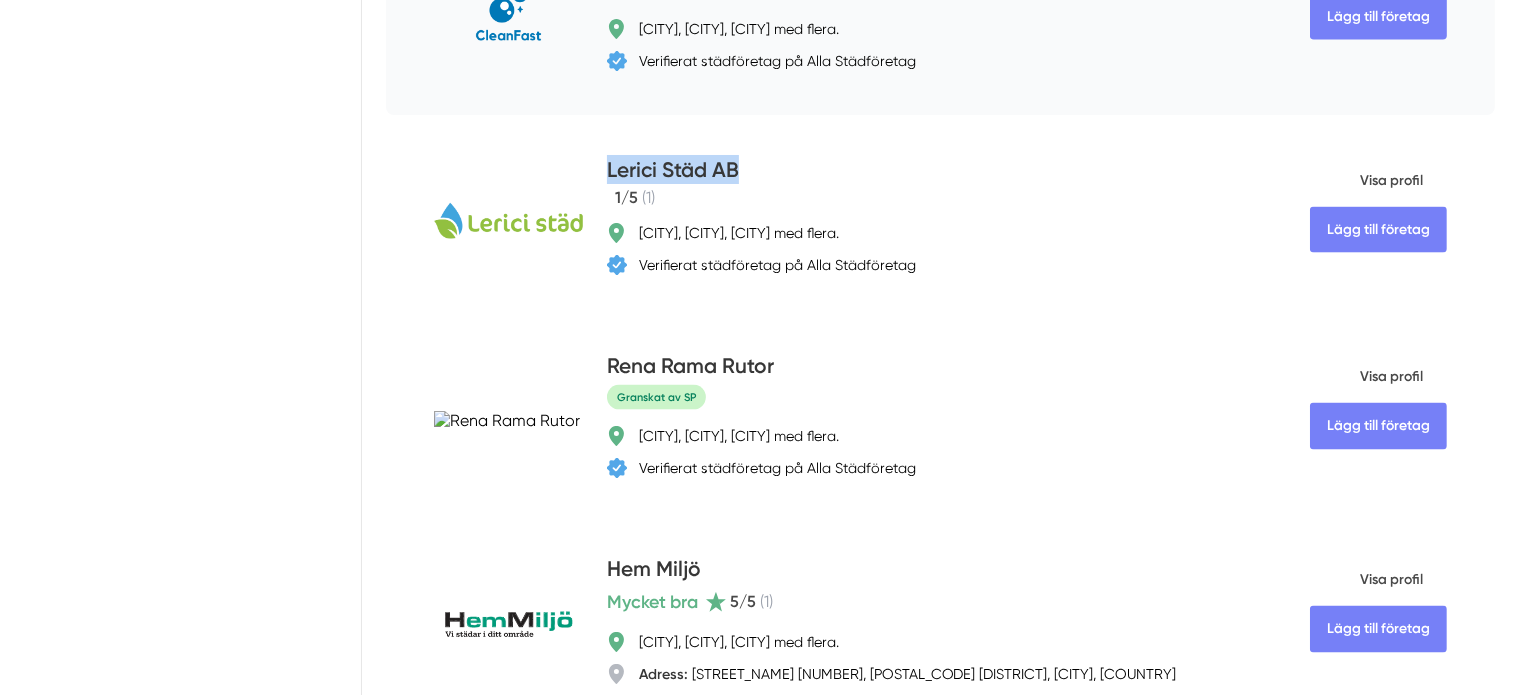 copy on "Lerici Städ AB" 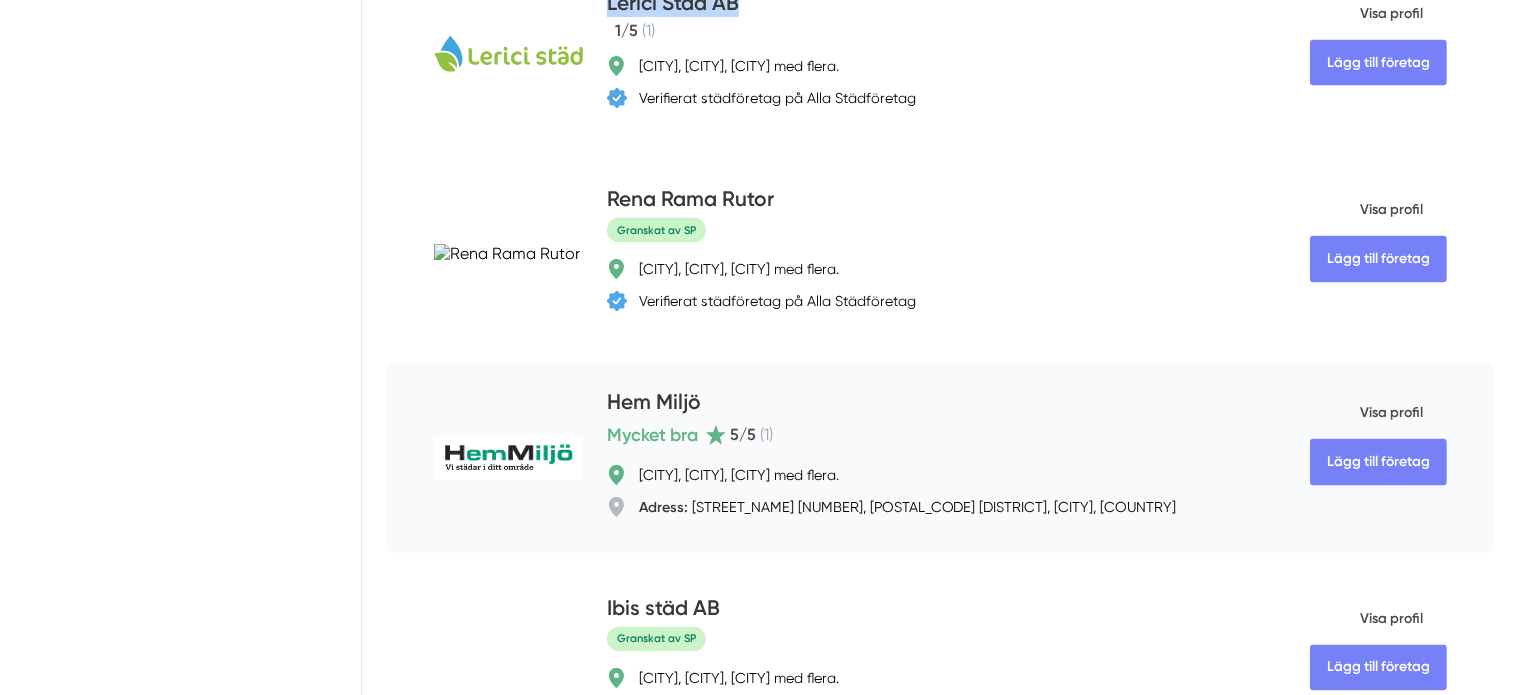 scroll, scrollTop: 3300, scrollLeft: 0, axis: vertical 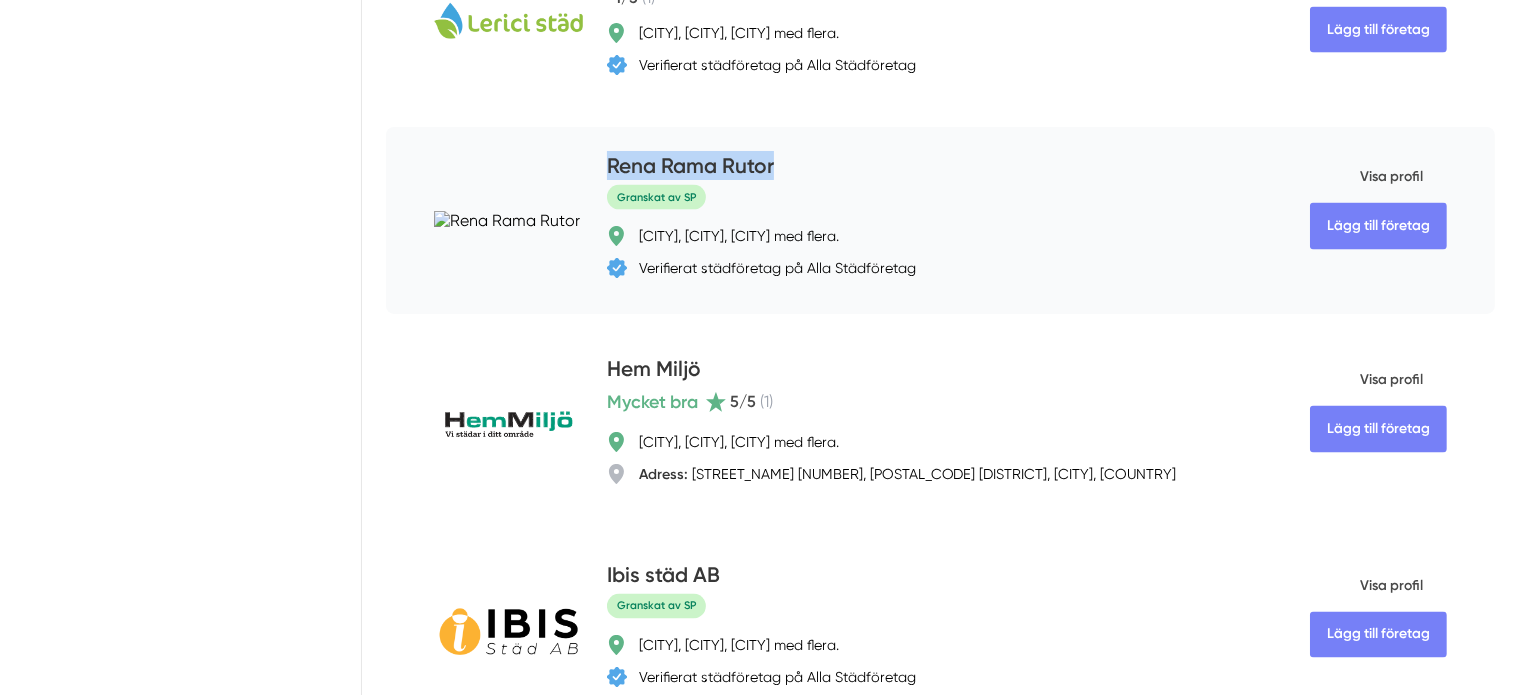 drag, startPoint x: 686, startPoint y: 96, endPoint x: 504, endPoint y: 91, distance: 182.06866 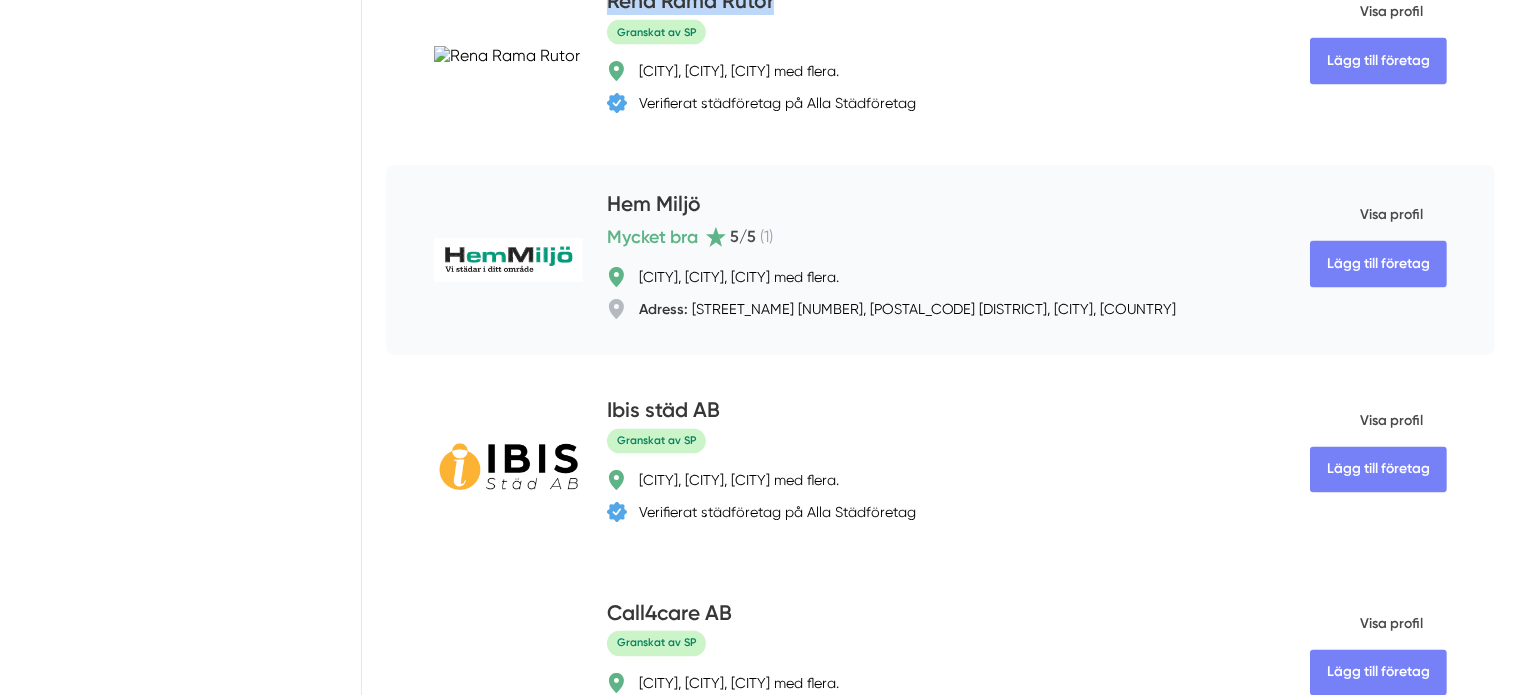 scroll, scrollTop: 3500, scrollLeft: 0, axis: vertical 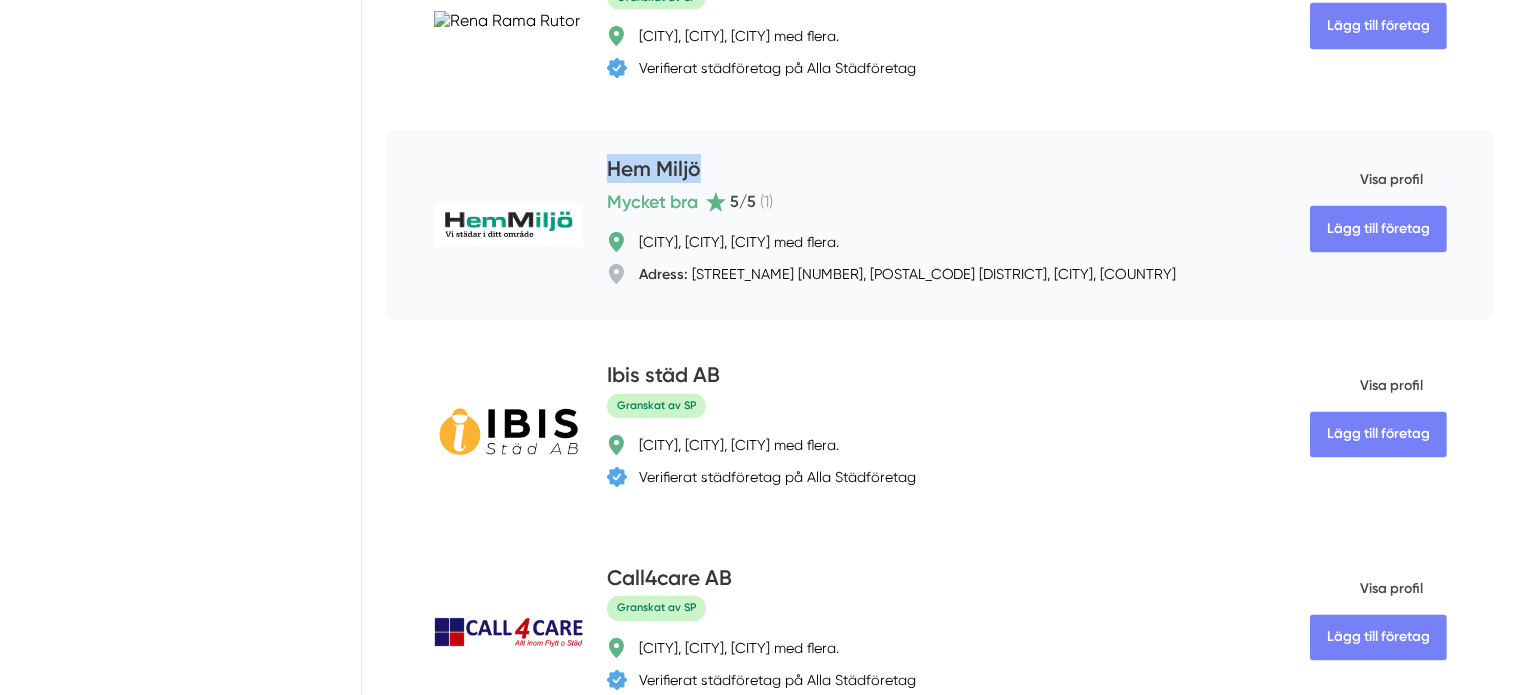 drag, startPoint x: 607, startPoint y: 85, endPoint x: 500, endPoint y: 103, distance: 108.503456 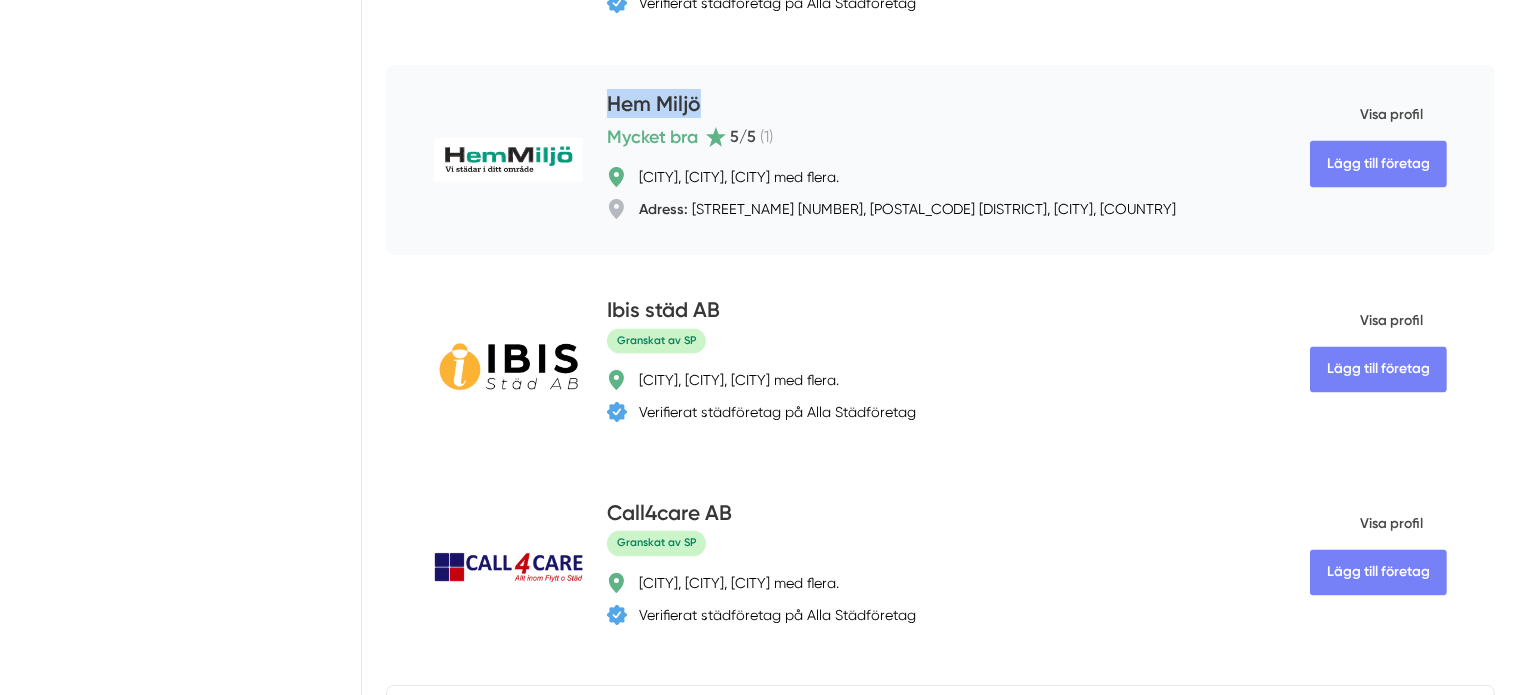 scroll, scrollTop: 3600, scrollLeft: 0, axis: vertical 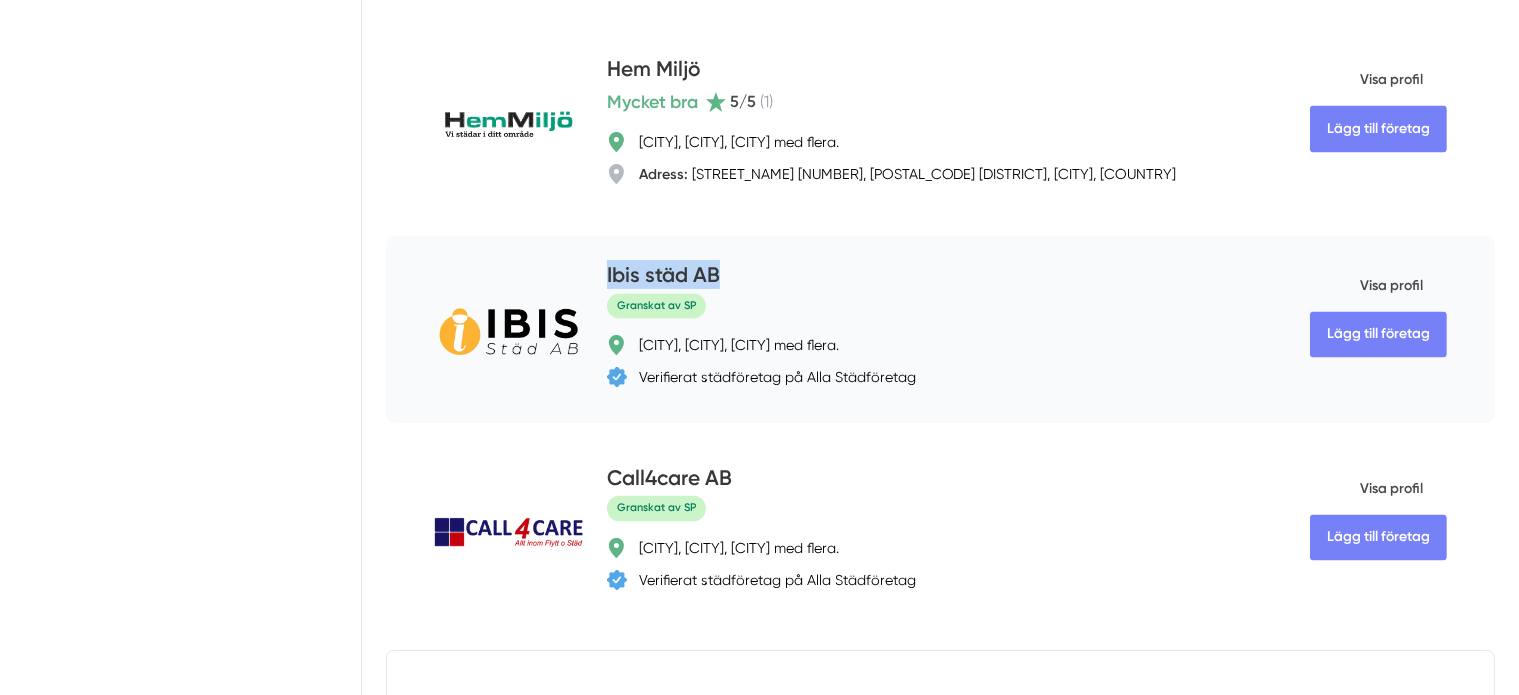 drag, startPoint x: 642, startPoint y: 203, endPoint x: 489, endPoint y: 197, distance: 153.1176 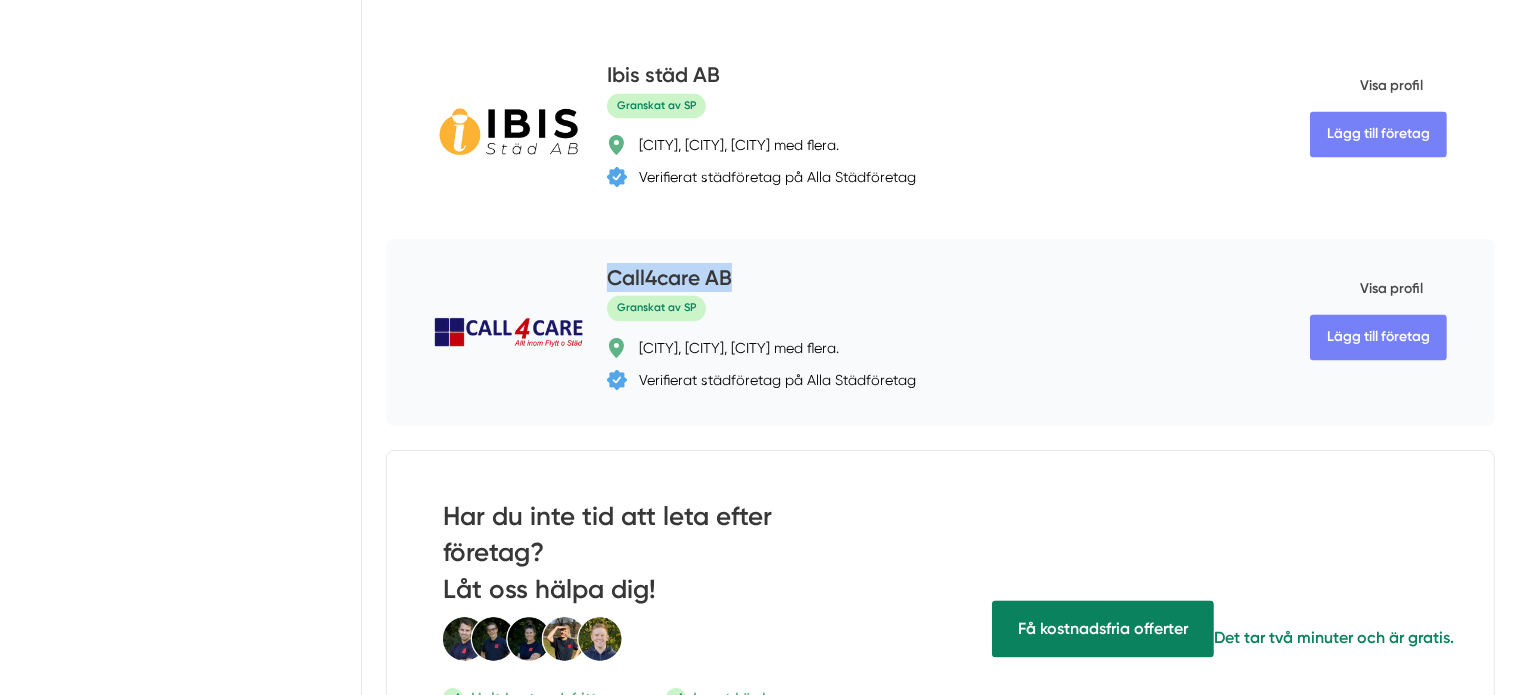 drag, startPoint x: 676, startPoint y: 216, endPoint x: 503, endPoint y: 203, distance: 173.48775 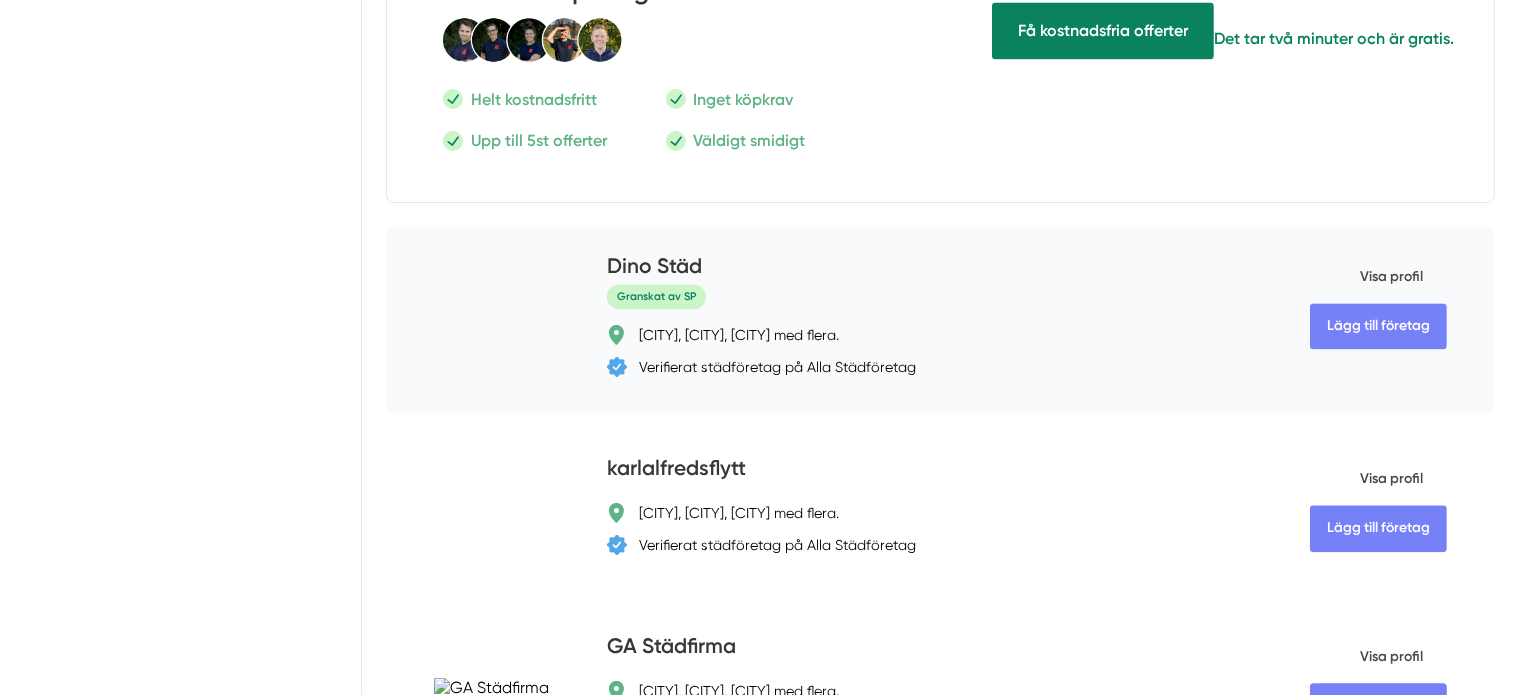 scroll, scrollTop: 4400, scrollLeft: 0, axis: vertical 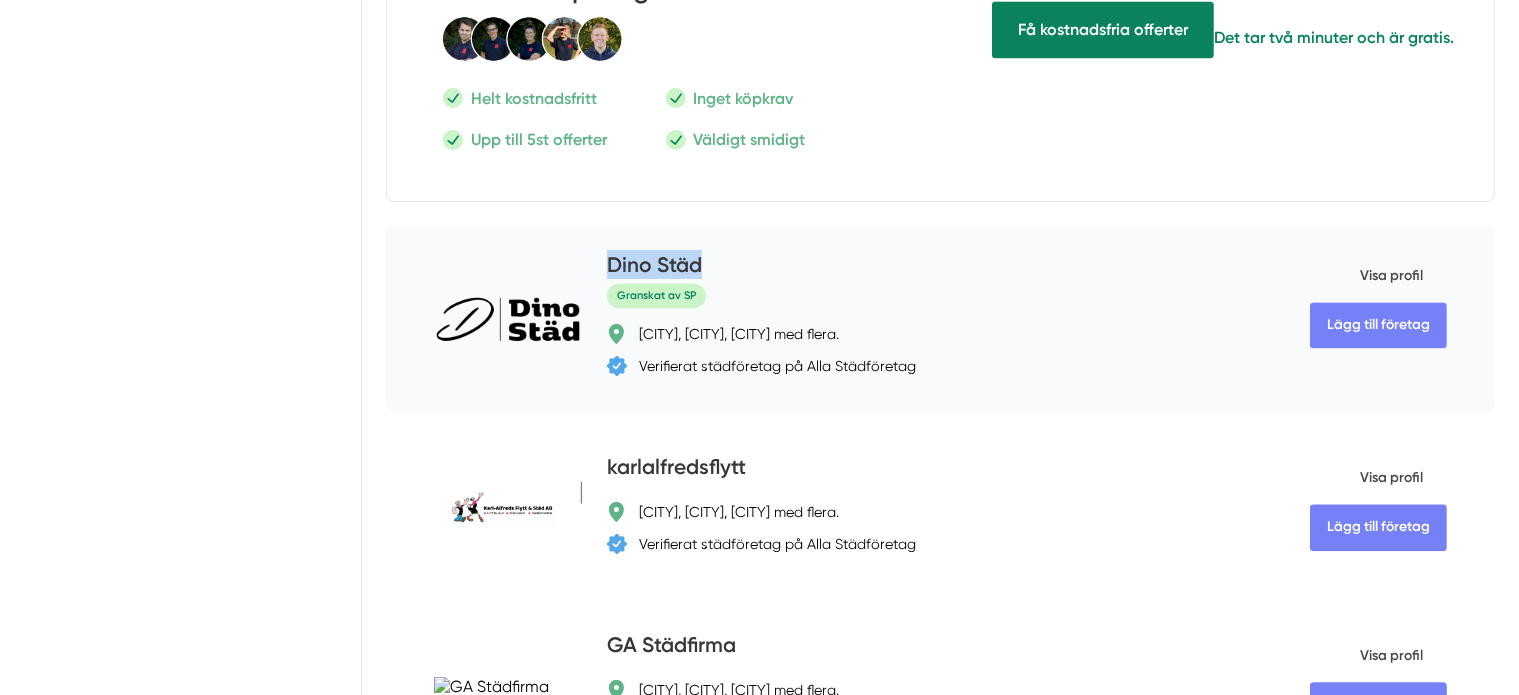 drag, startPoint x: 676, startPoint y: 160, endPoint x: 504, endPoint y: 169, distance: 172.2353 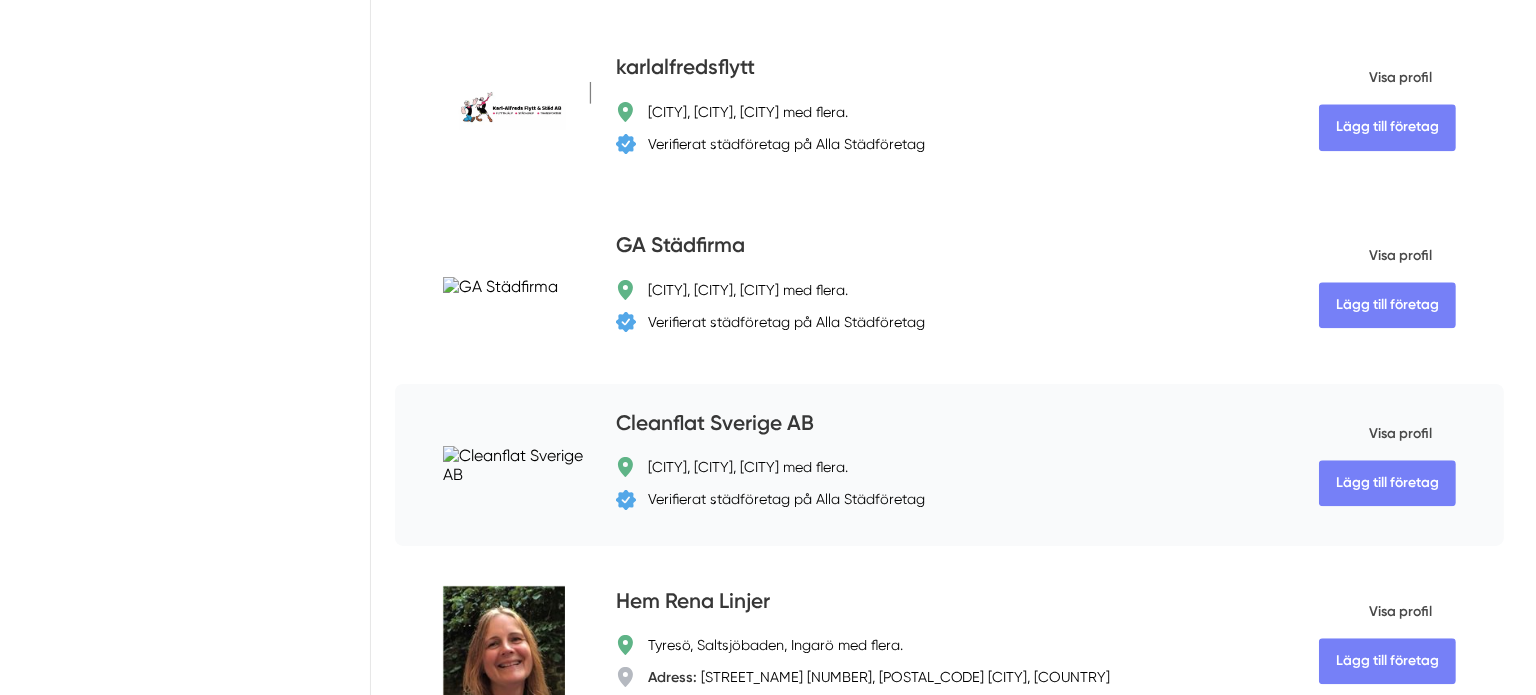 scroll, scrollTop: 4900, scrollLeft: 0, axis: vertical 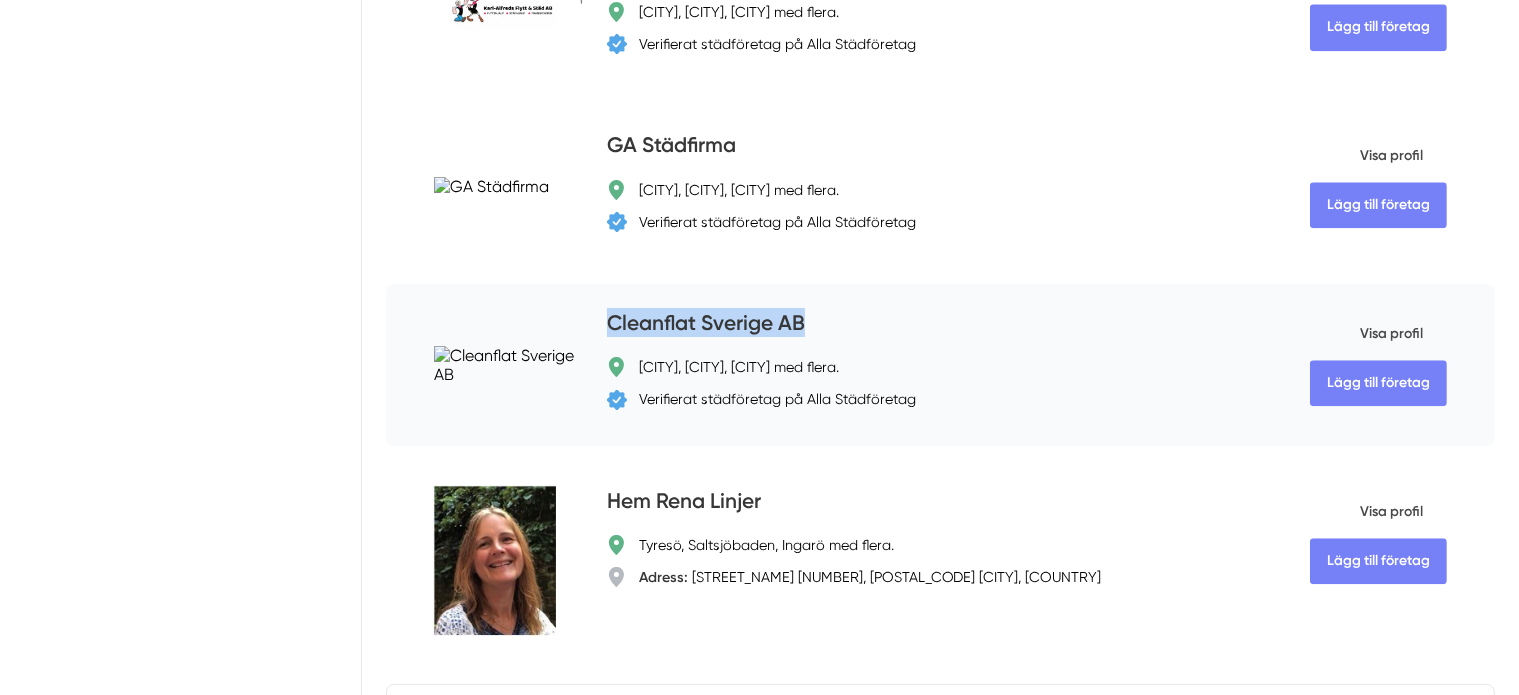 drag, startPoint x: 754, startPoint y: 219, endPoint x: 506, endPoint y: 221, distance: 248.00807 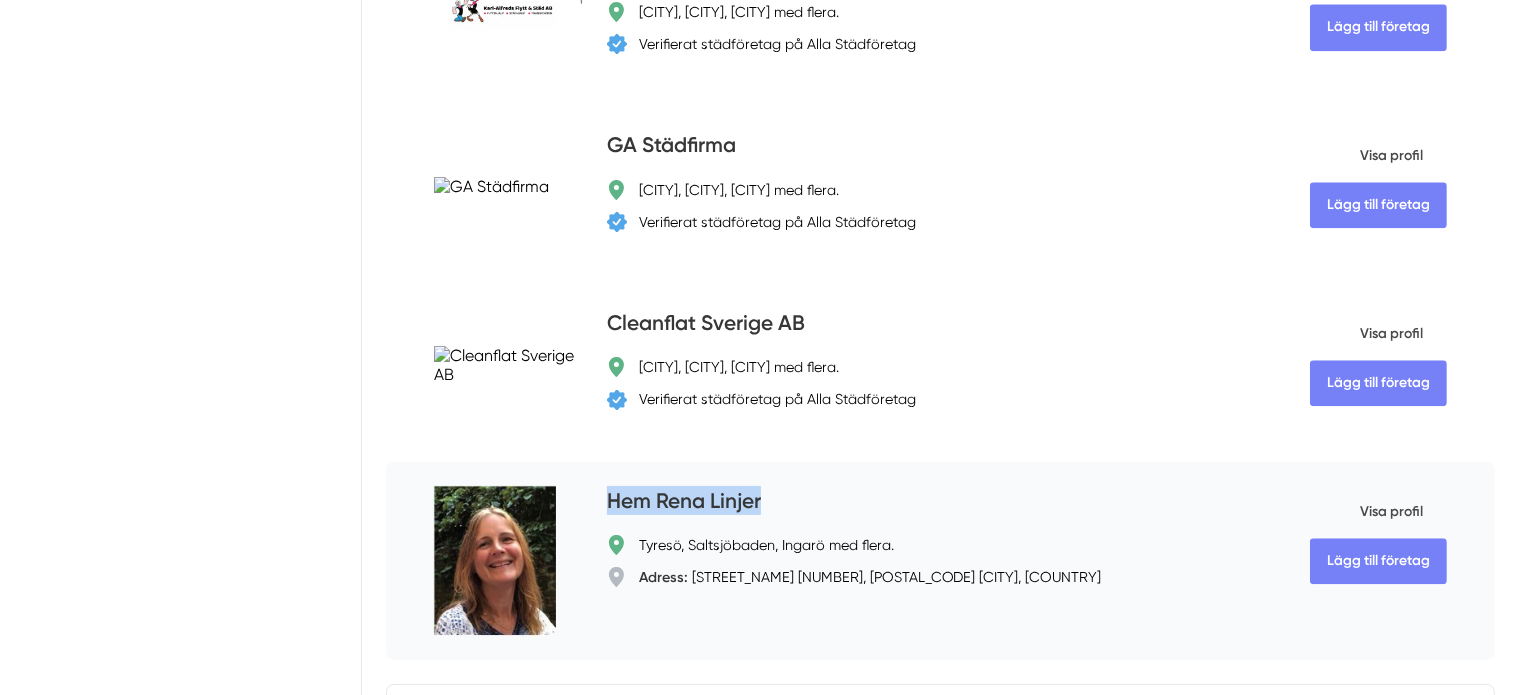 drag, startPoint x: 699, startPoint y: 398, endPoint x: 503, endPoint y: 399, distance: 196.00255 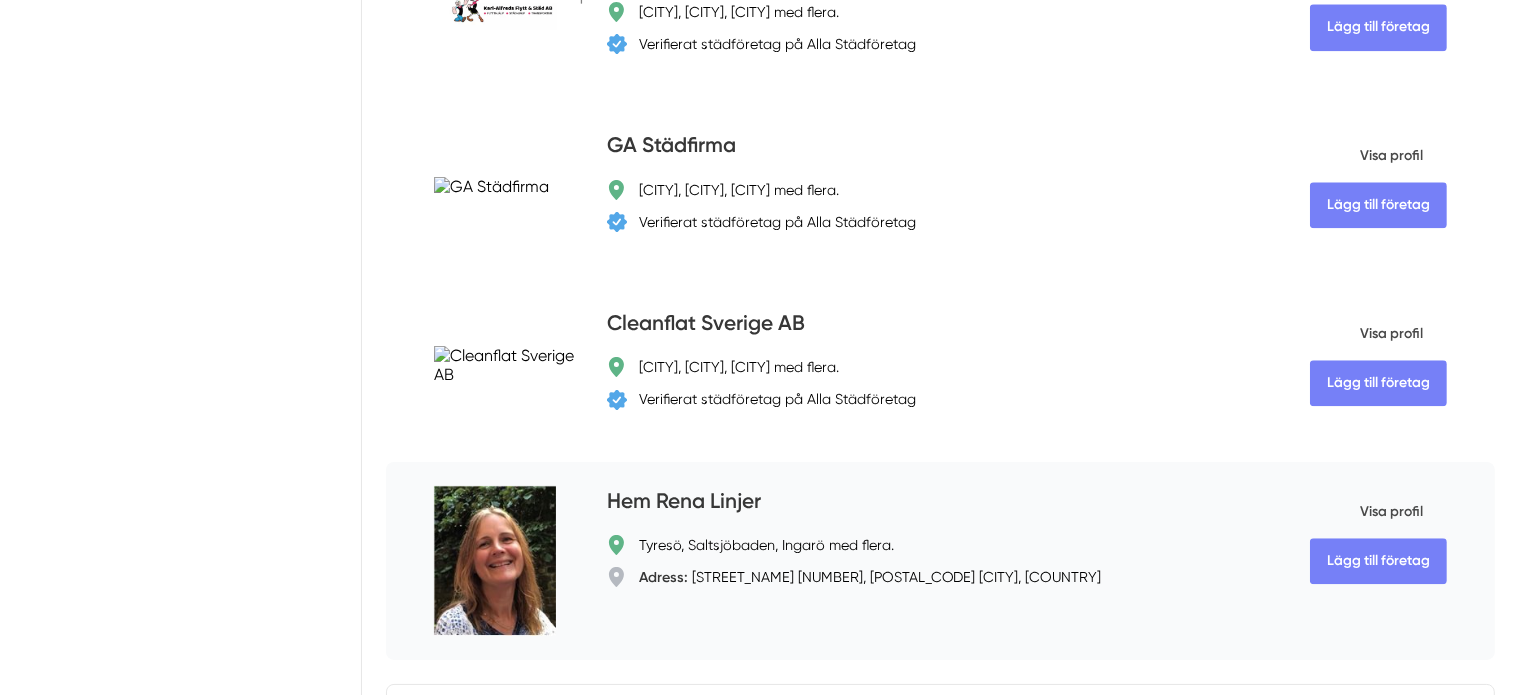 click on "Visa profil" at bounding box center (1366, 512) 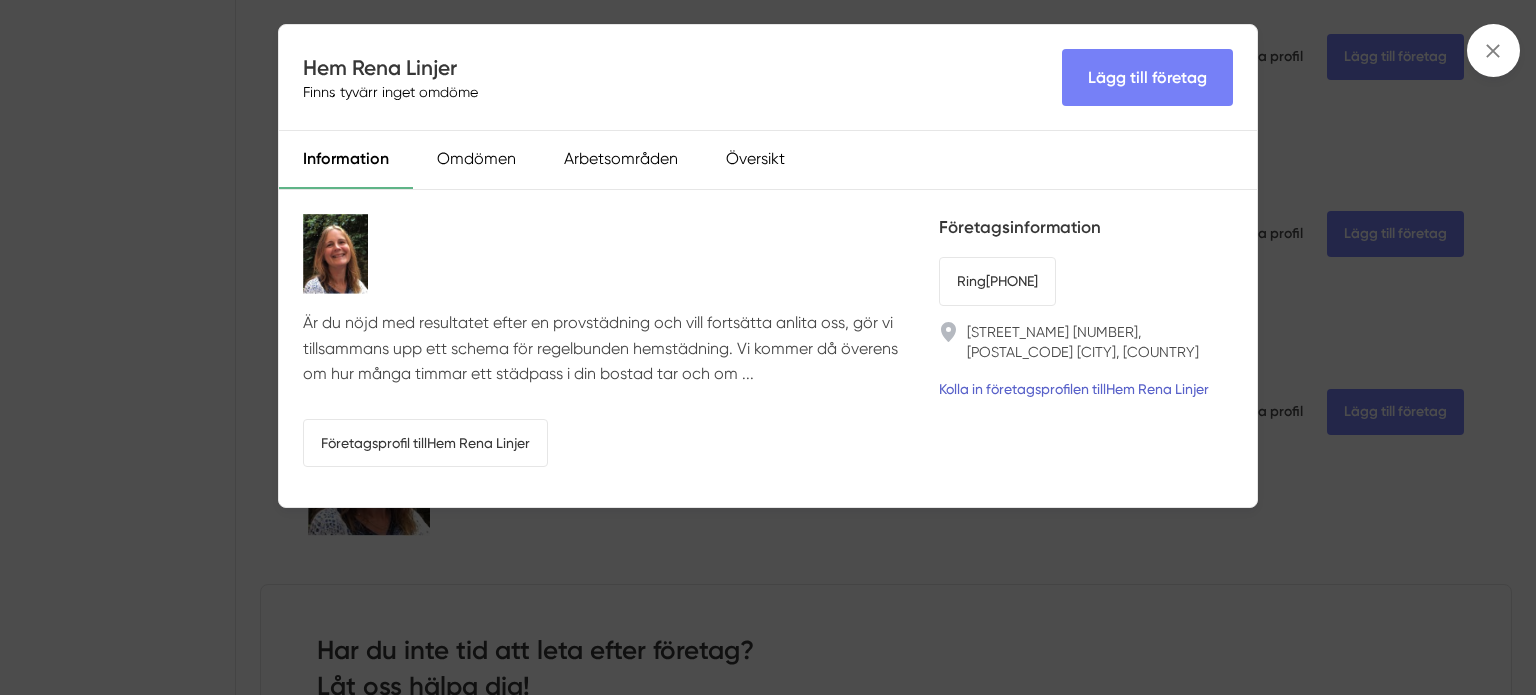 click on "Kolla in företagsprofilen till  Hem Rena Linjer" at bounding box center (1074, 389) 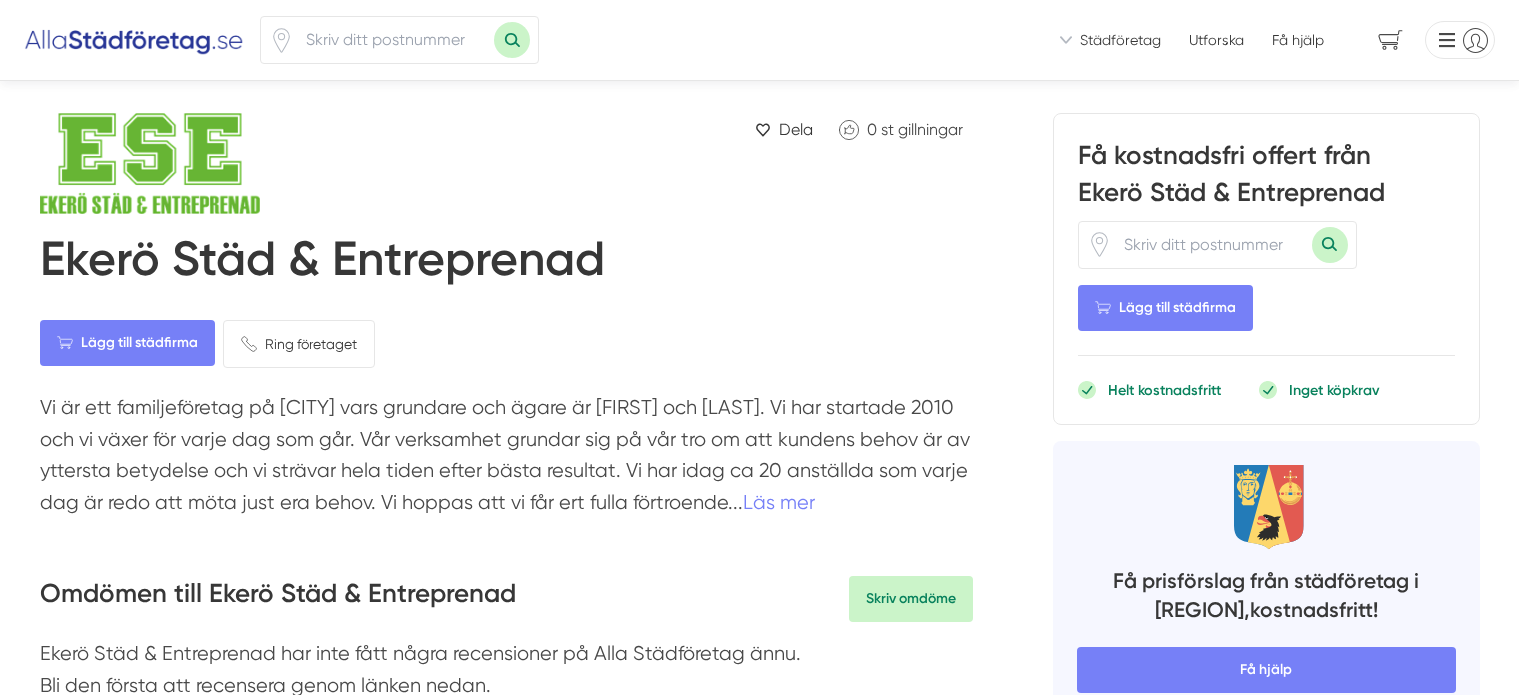 scroll, scrollTop: 0, scrollLeft: 0, axis: both 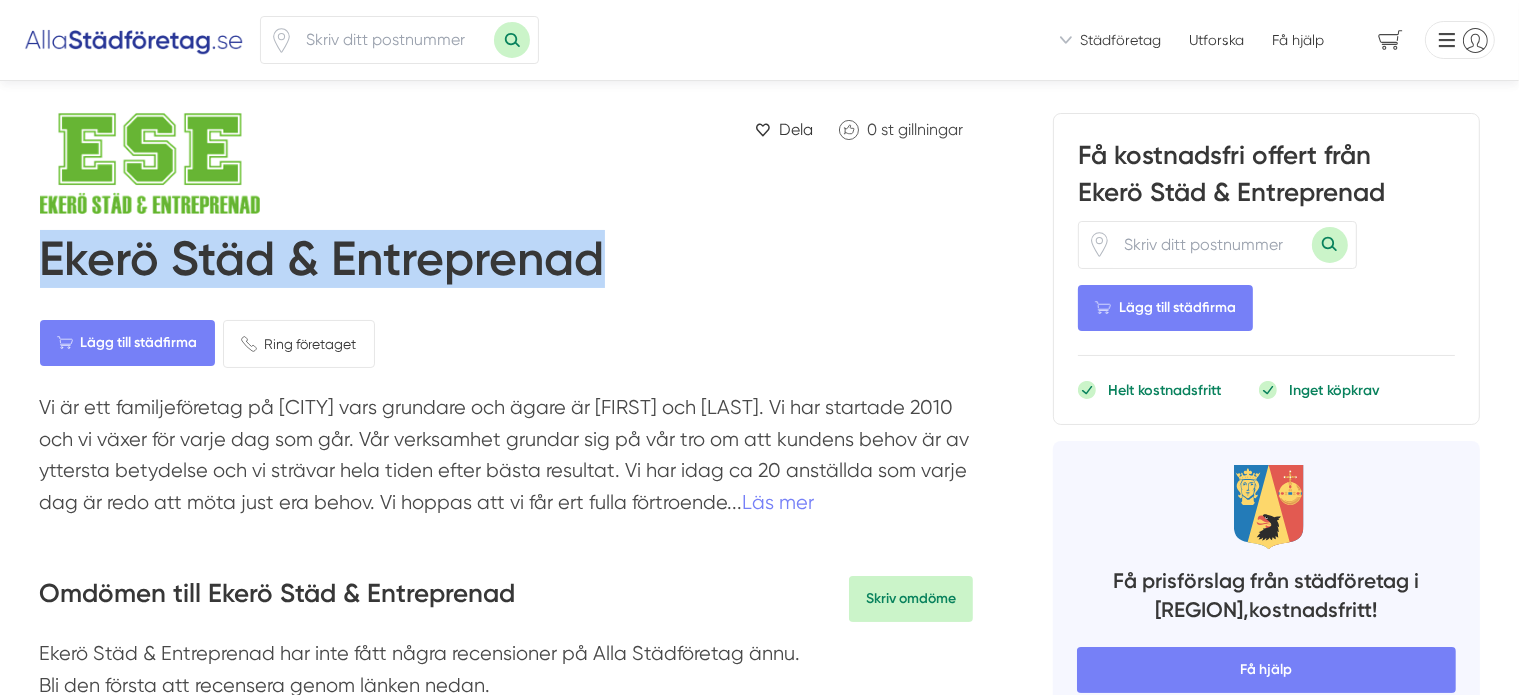 drag, startPoint x: 657, startPoint y: 261, endPoint x: 34, endPoint y: 258, distance: 623.0072 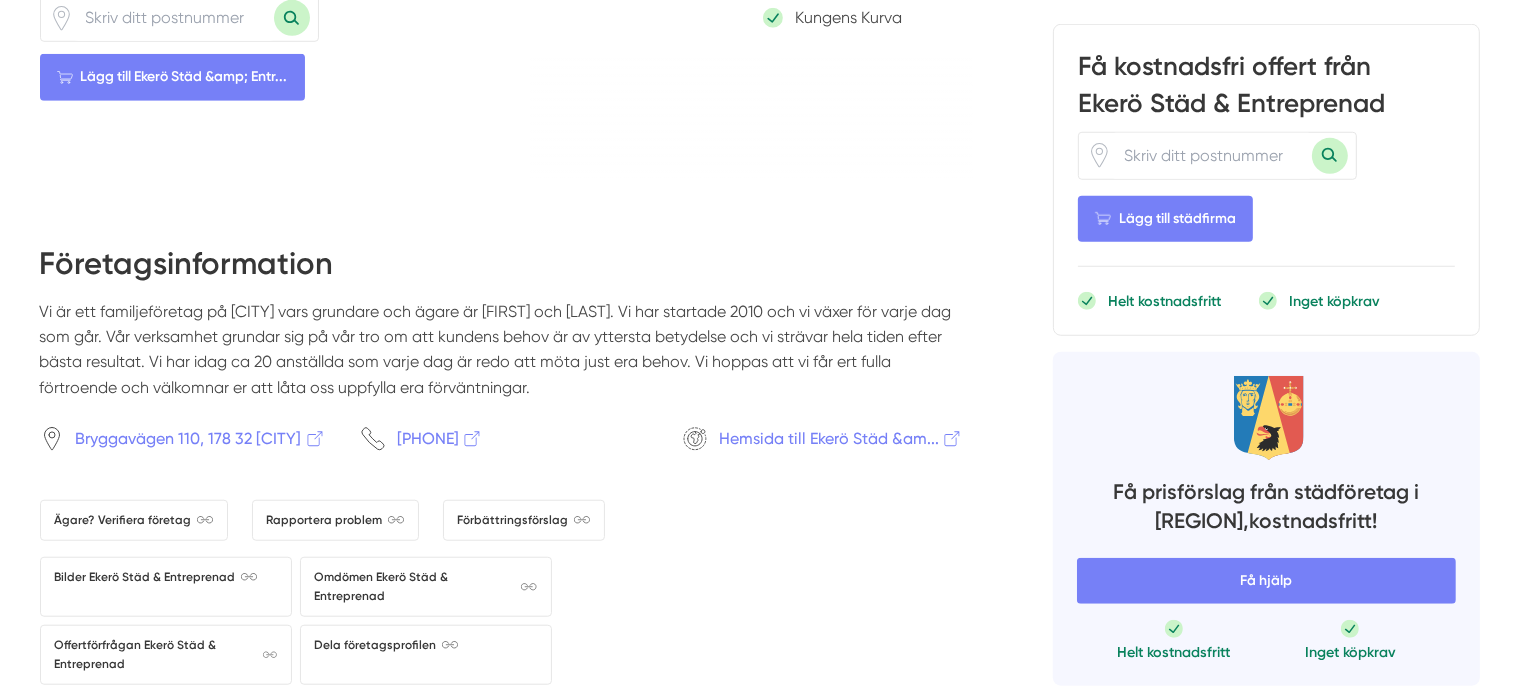 scroll, scrollTop: 1600, scrollLeft: 0, axis: vertical 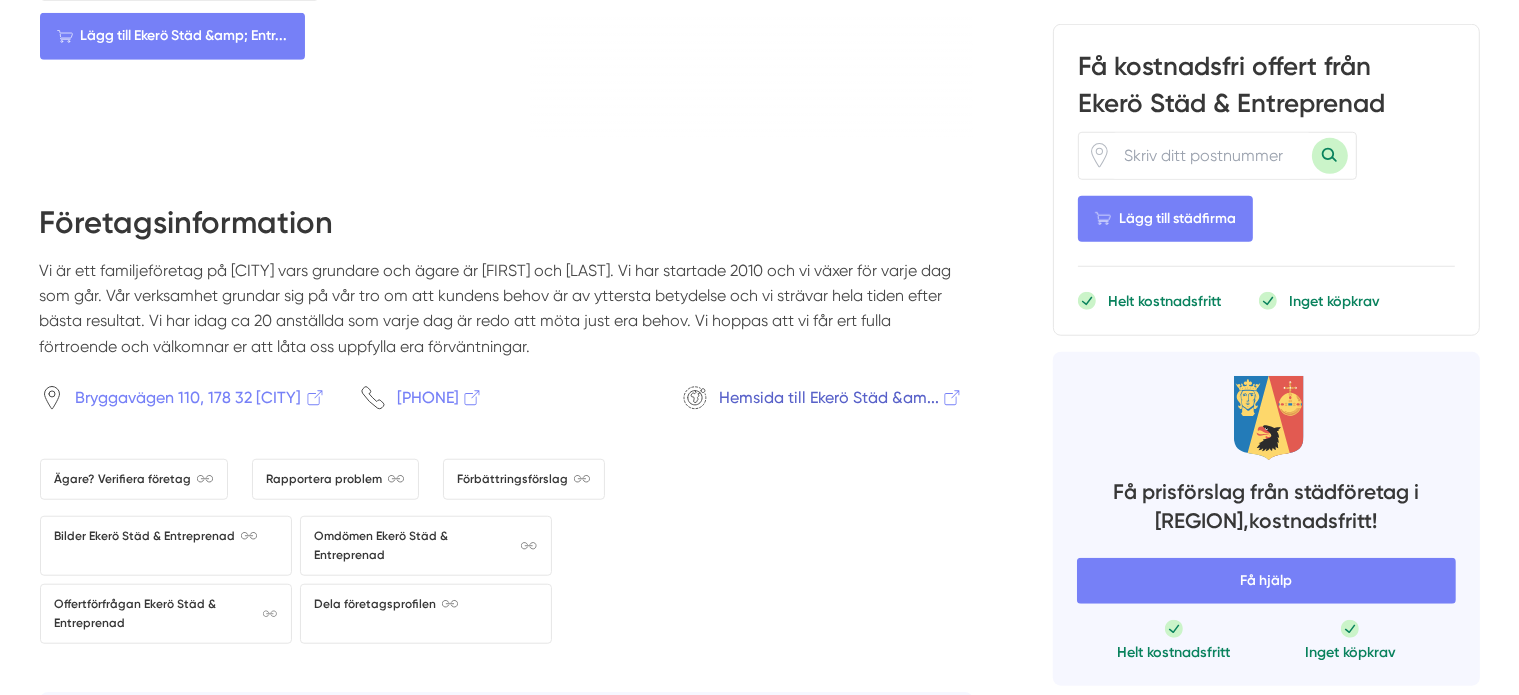 click on "Hemsida till Ekerö Städ &am..." at bounding box center [841, 397] 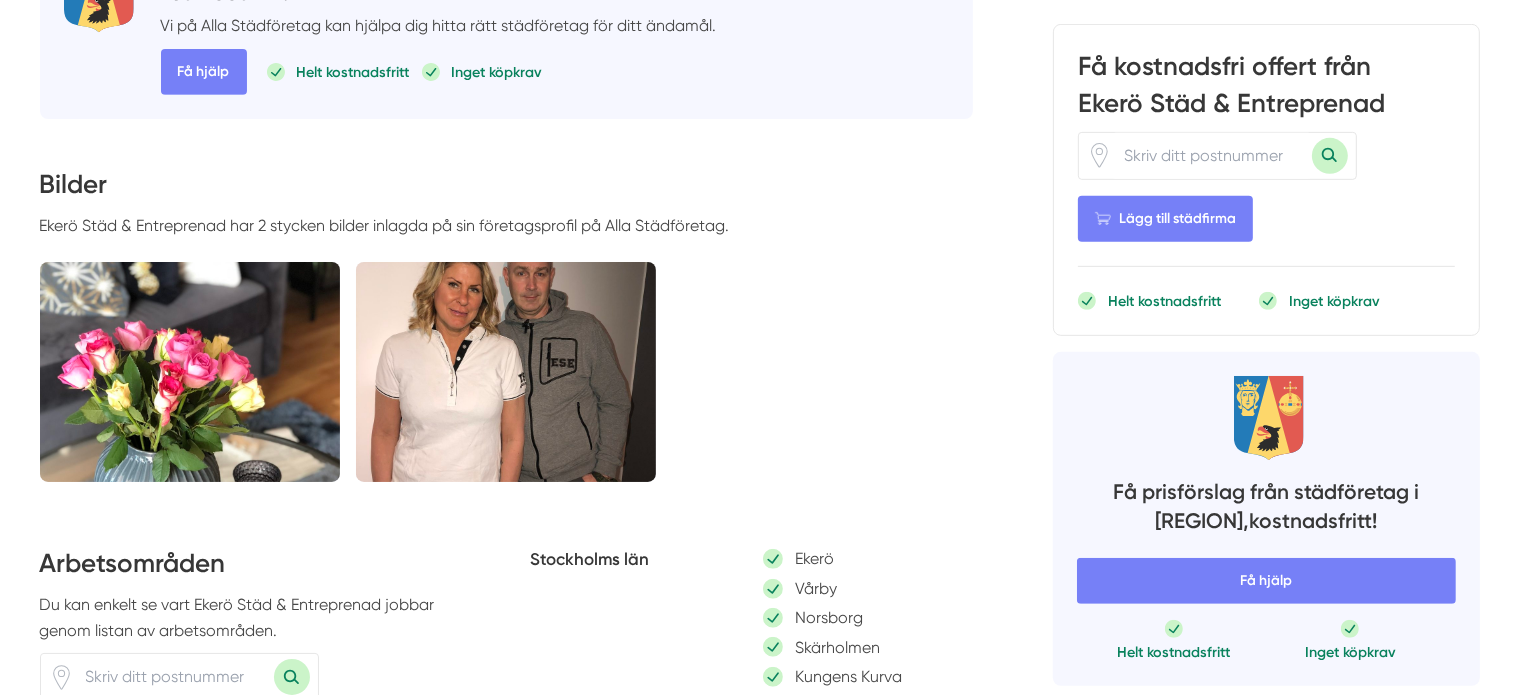 click on "Dela
0
st gillningar
Ekerö Städ & Entreprenad
Lägg till städfirma
Ring företaget
Ta bort
Vi är ett familjeföretag på Ekerö vars grundare och ägare är Pamela och Tommy Adolfsson. Vi har startade 2010 och vi växer för varje dag som går. Vår verksamhet grundar sig på vår tro om att kundens behov är av yttersta betydelse och vi strävar hela tiden efter bästa resultat.
Vi har idag ca 20 anställda som varje dag är redo att möta just era behov. Vi hoppas att vi får ert fulla förtroende...
Läs mer" at bounding box center [760, 423] 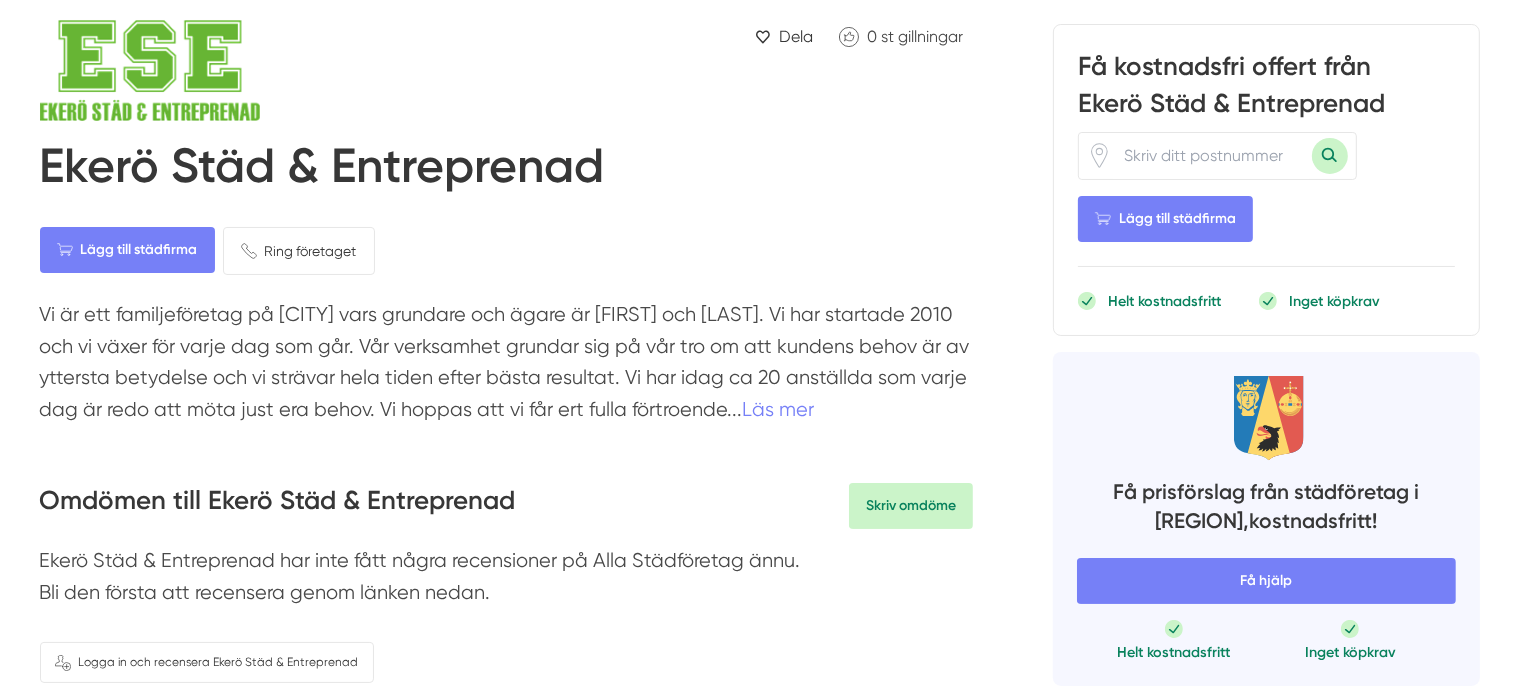 scroll, scrollTop: 0, scrollLeft: 0, axis: both 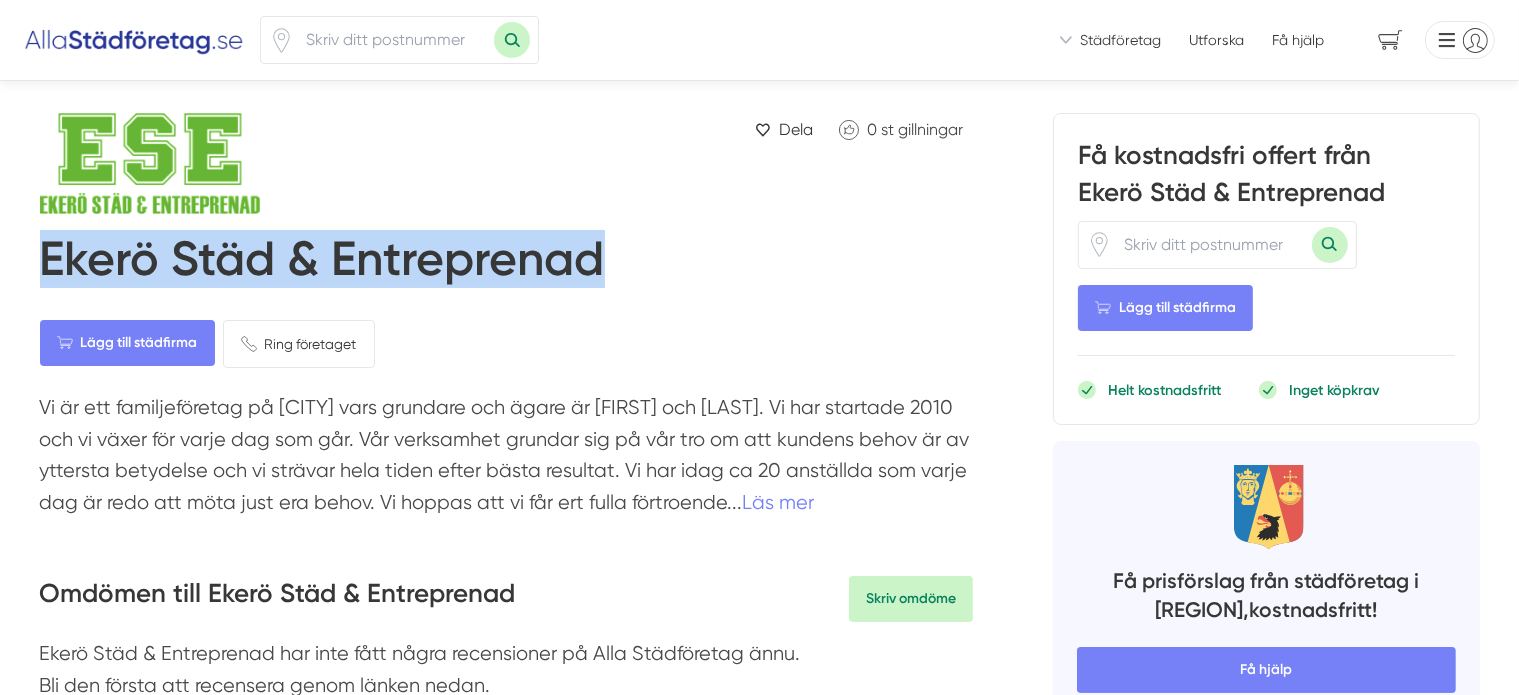 drag, startPoint x: 631, startPoint y: 262, endPoint x: 48, endPoint y: 256, distance: 583.0309 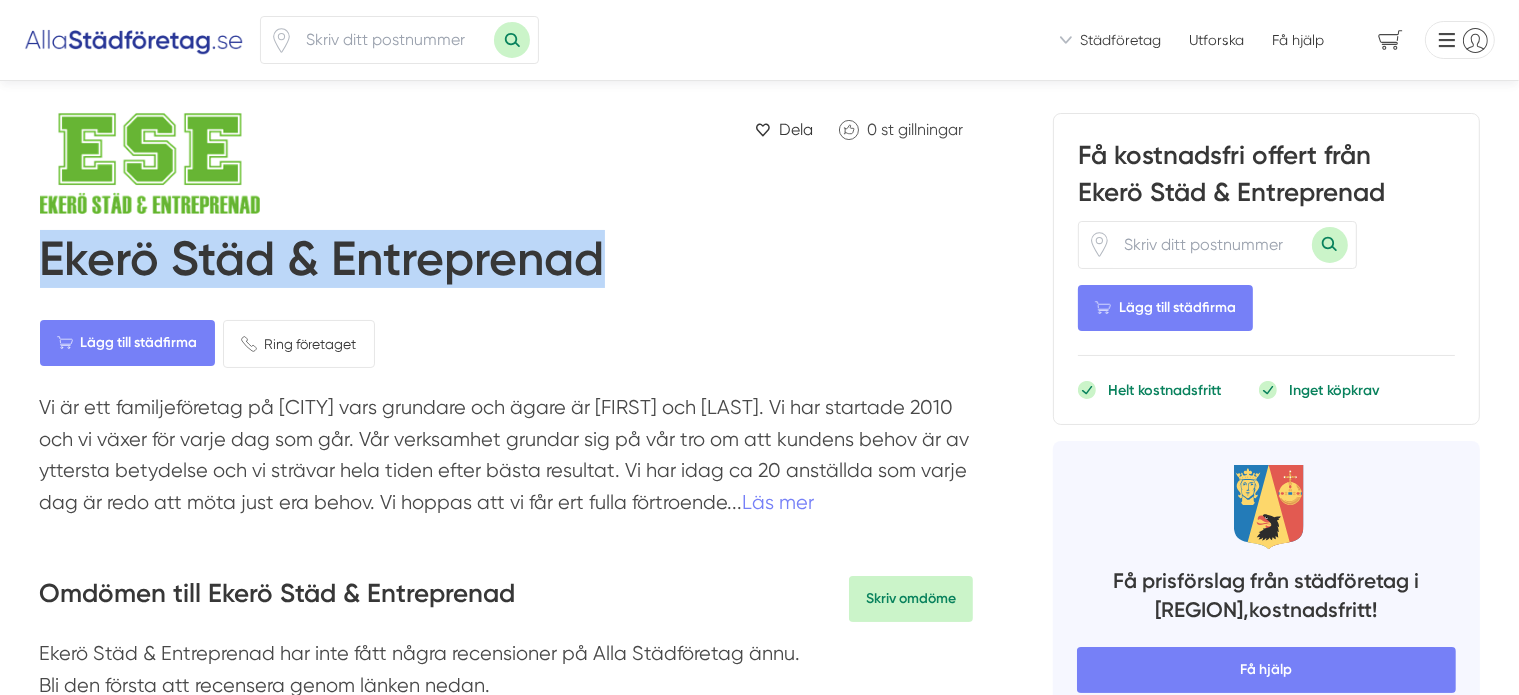 drag, startPoint x: 610, startPoint y: 260, endPoint x: 24, endPoint y: 262, distance: 586.0034 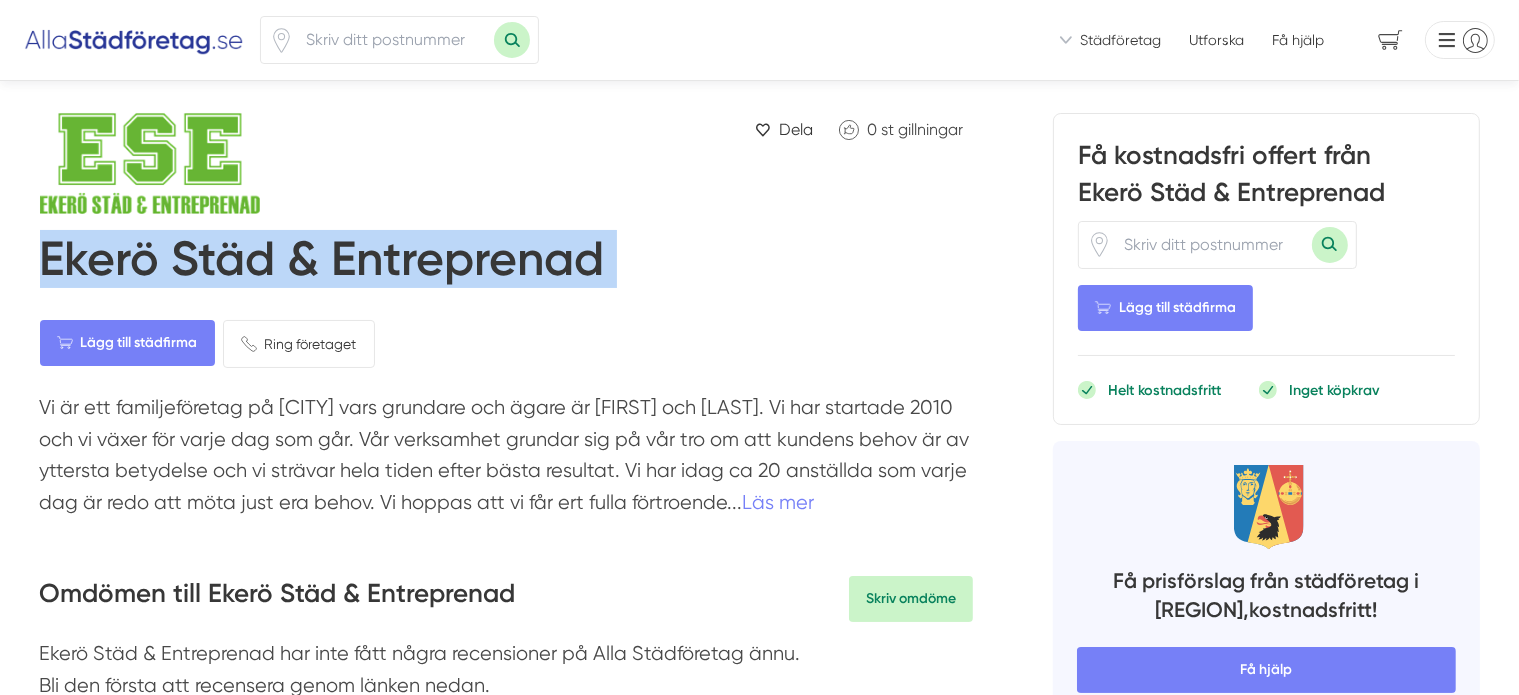drag, startPoint x: 45, startPoint y: 260, endPoint x: 706, endPoint y: 270, distance: 661.0756 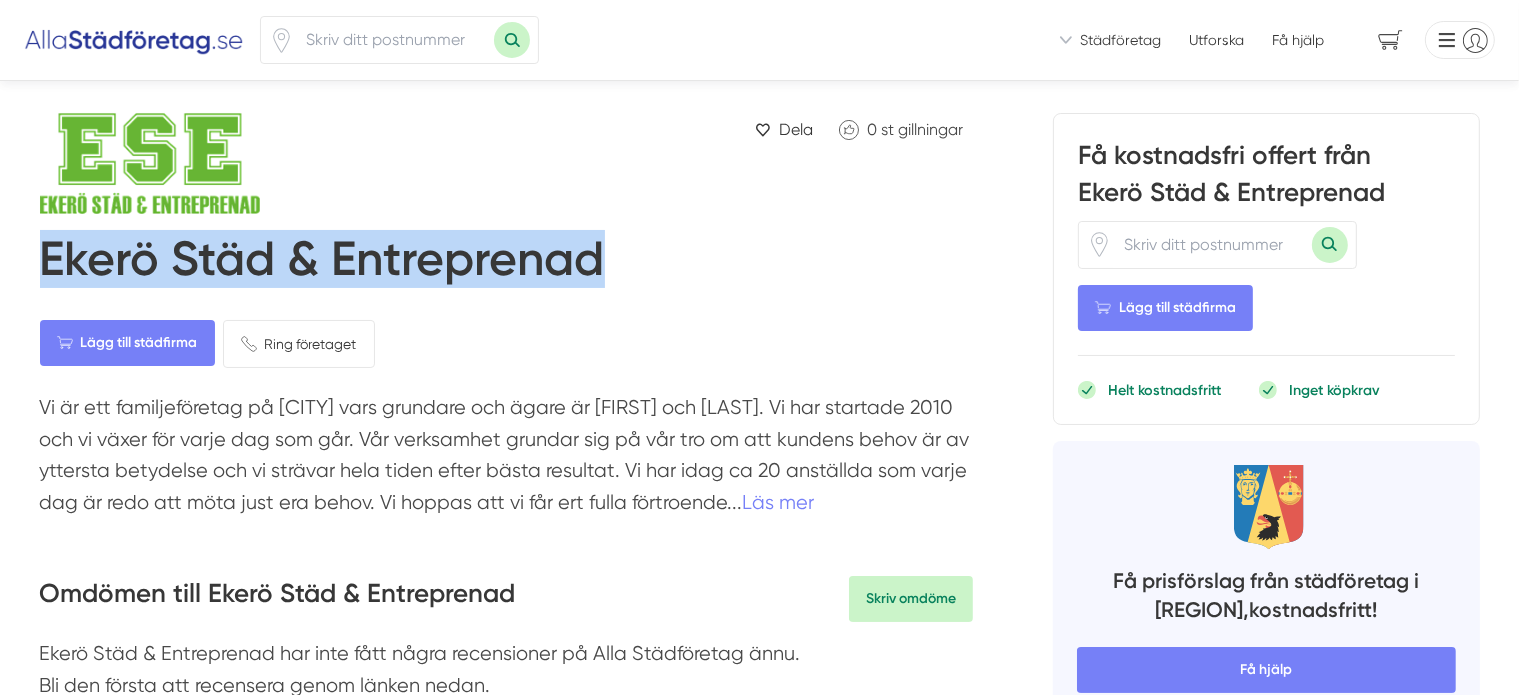 drag, startPoint x: 654, startPoint y: 259, endPoint x: 0, endPoint y: 272, distance: 654.1292 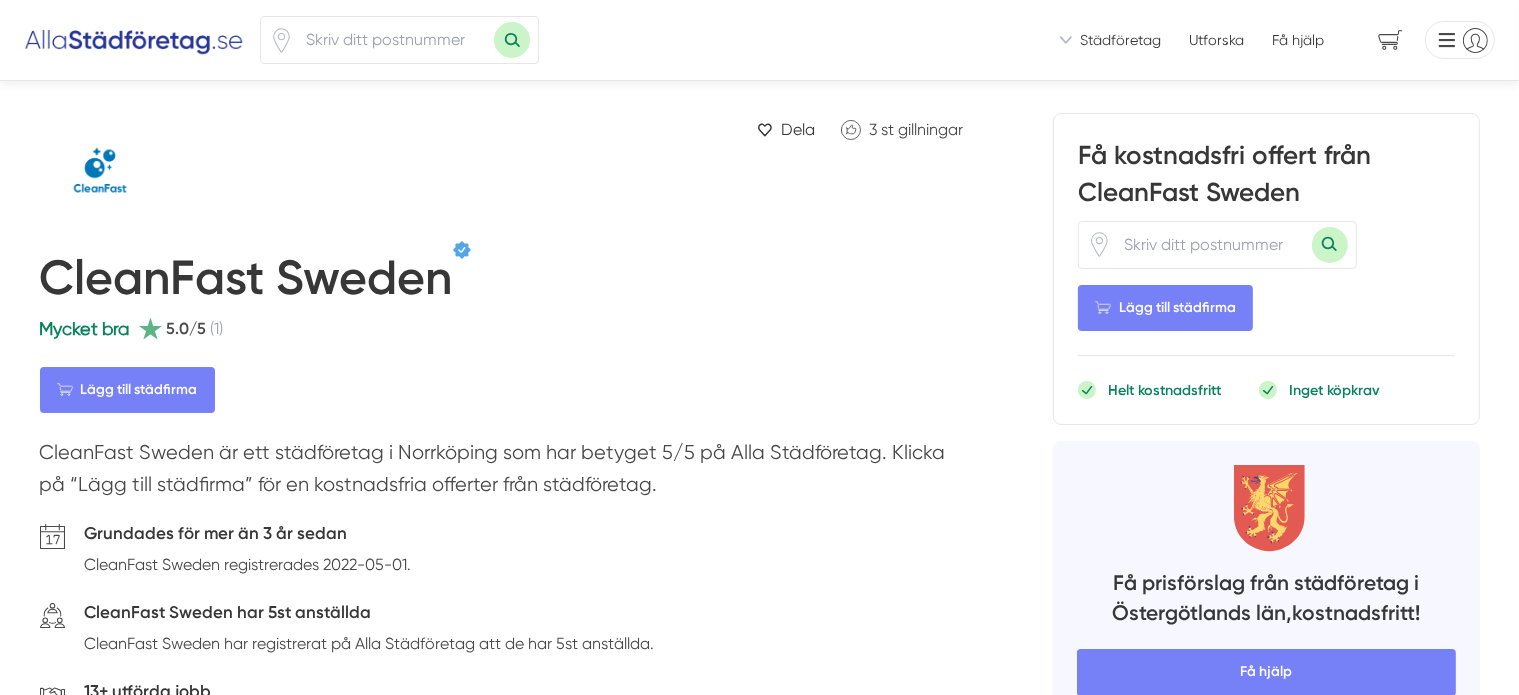 scroll, scrollTop: 153, scrollLeft: 0, axis: vertical 